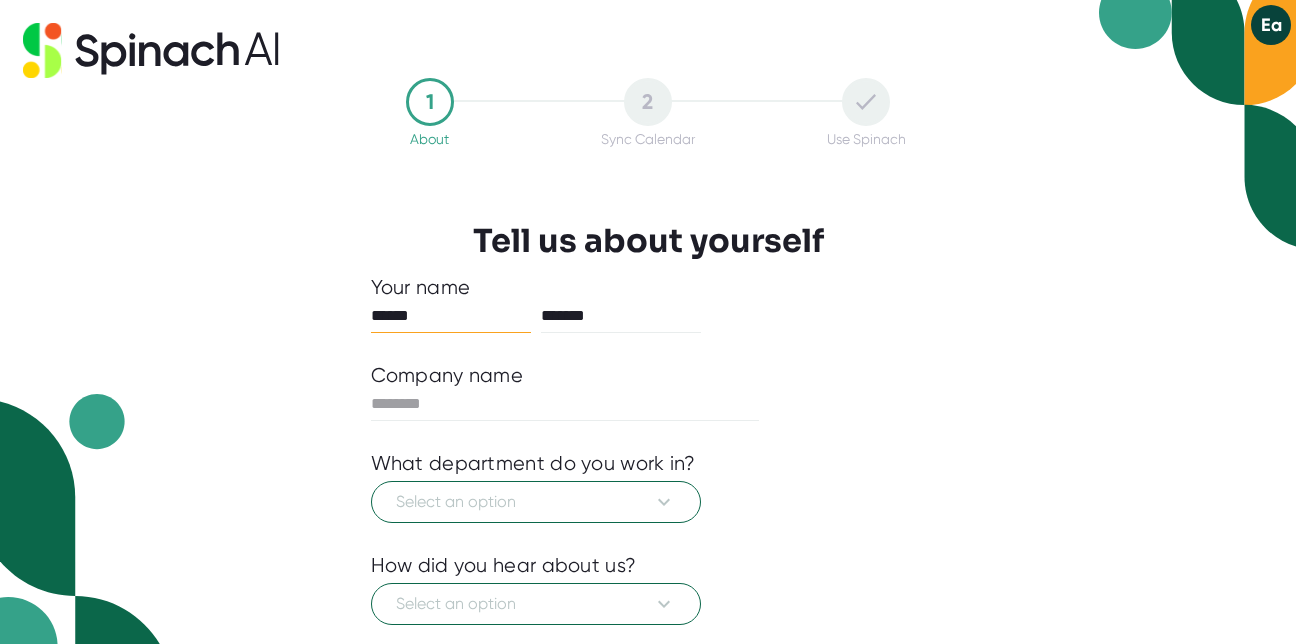 scroll, scrollTop: 0, scrollLeft: 0, axis: both 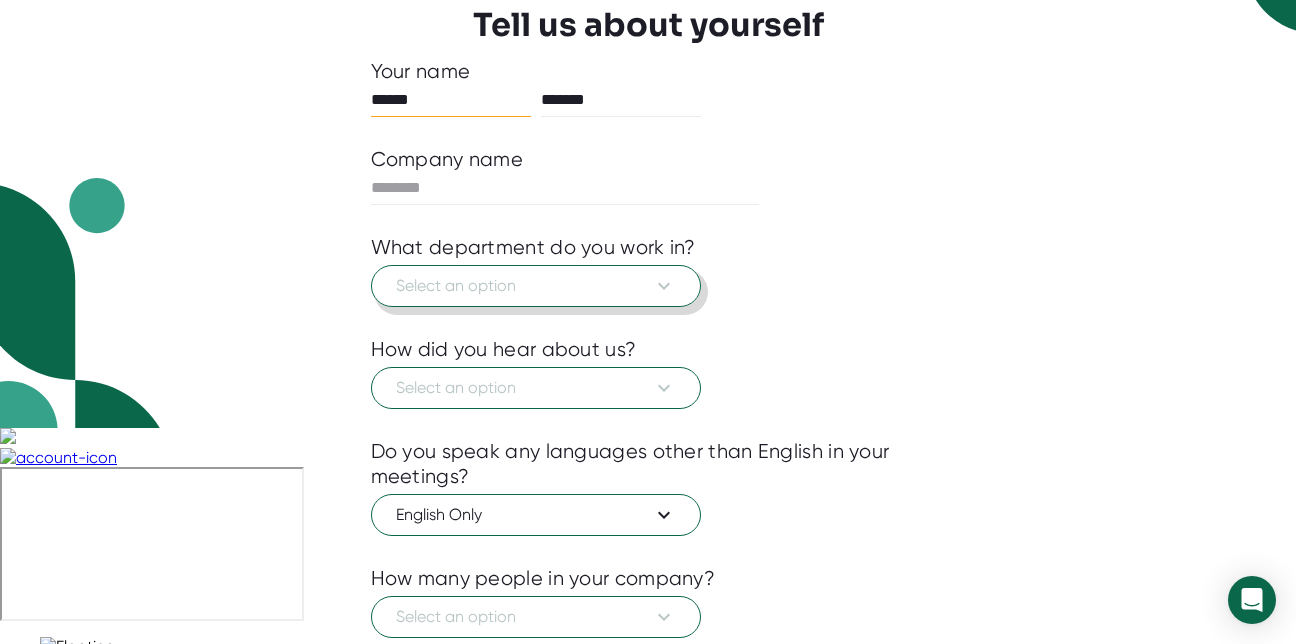 click 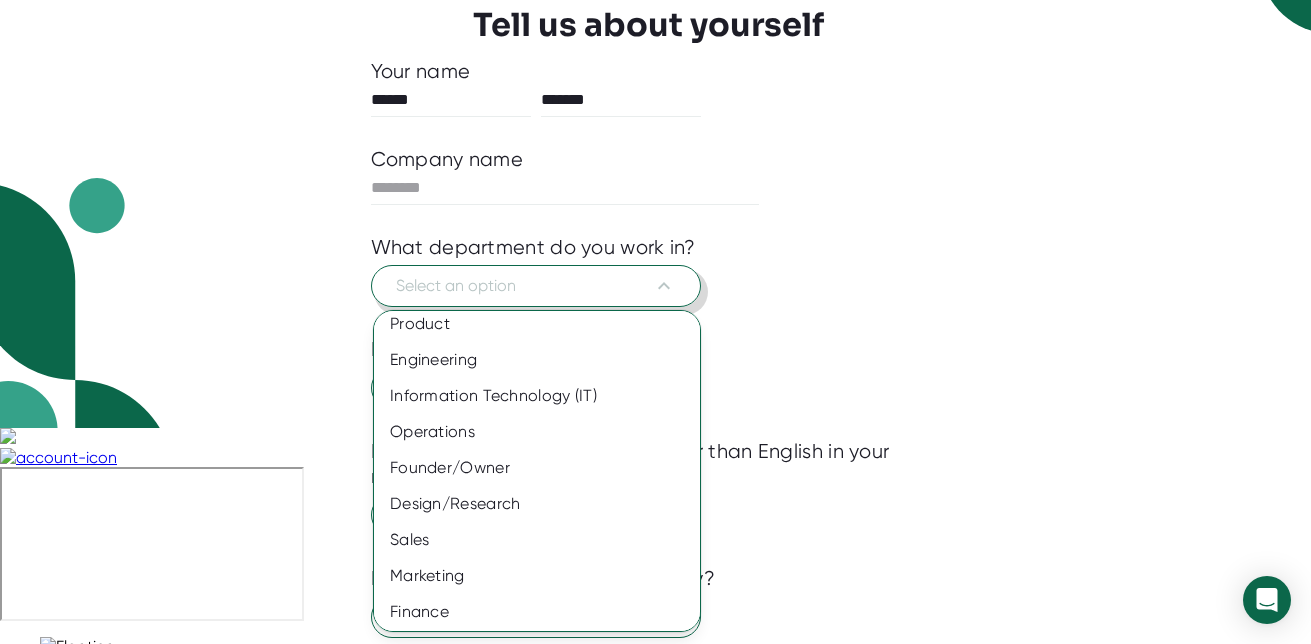 scroll, scrollTop: 0, scrollLeft: 0, axis: both 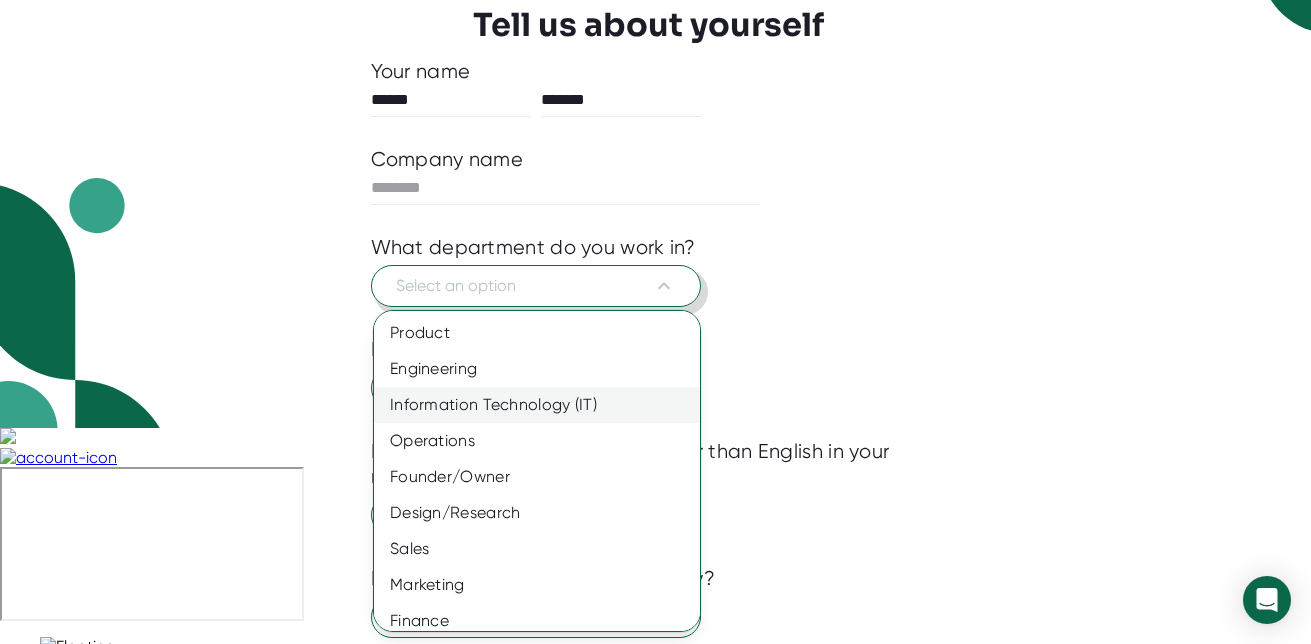 click on "Information Technology (IT)" at bounding box center (544, 405) 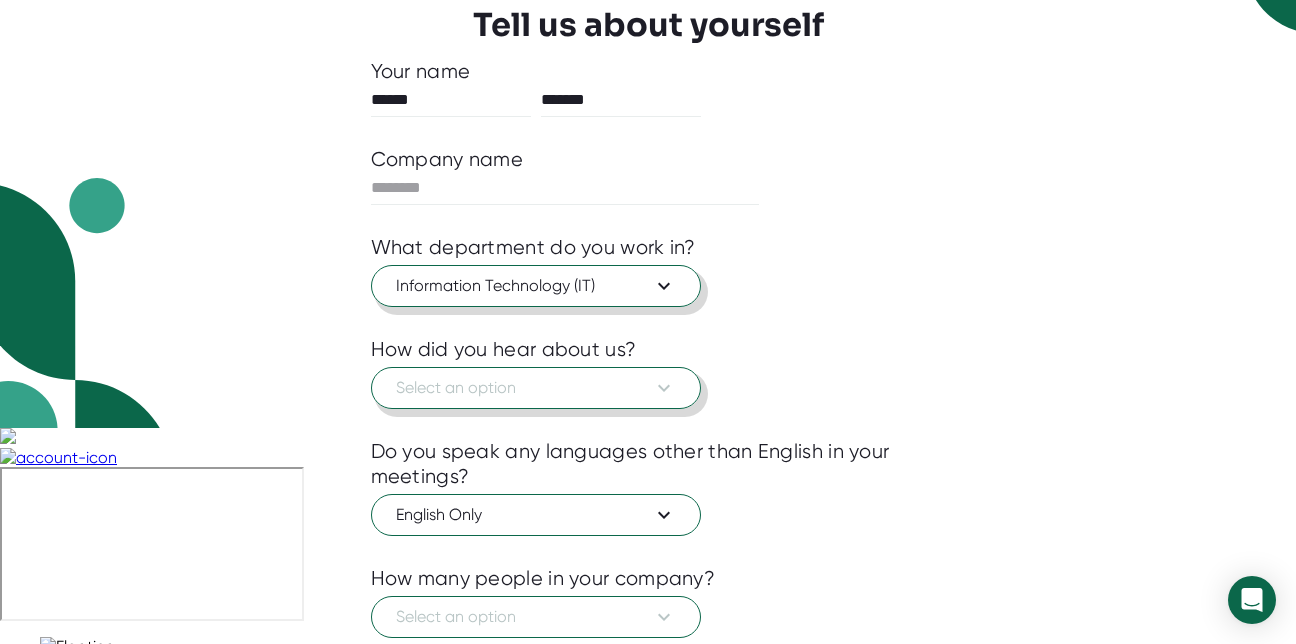 click on "Select an option" at bounding box center (536, 388) 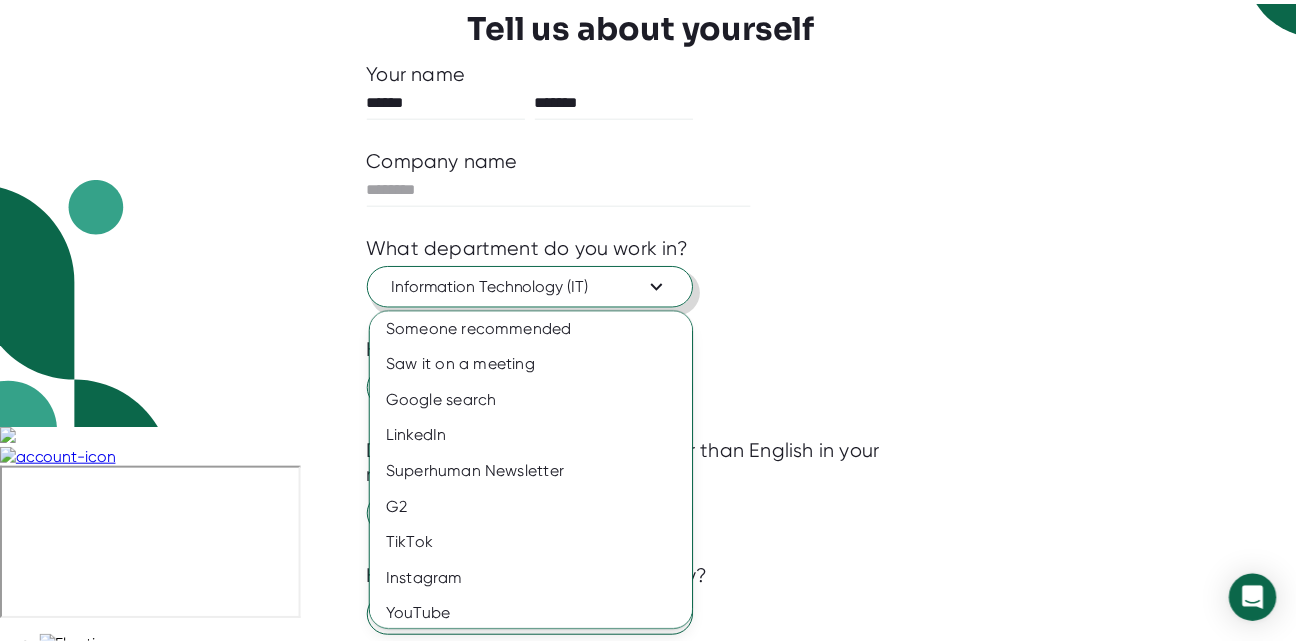 scroll, scrollTop: 0, scrollLeft: 0, axis: both 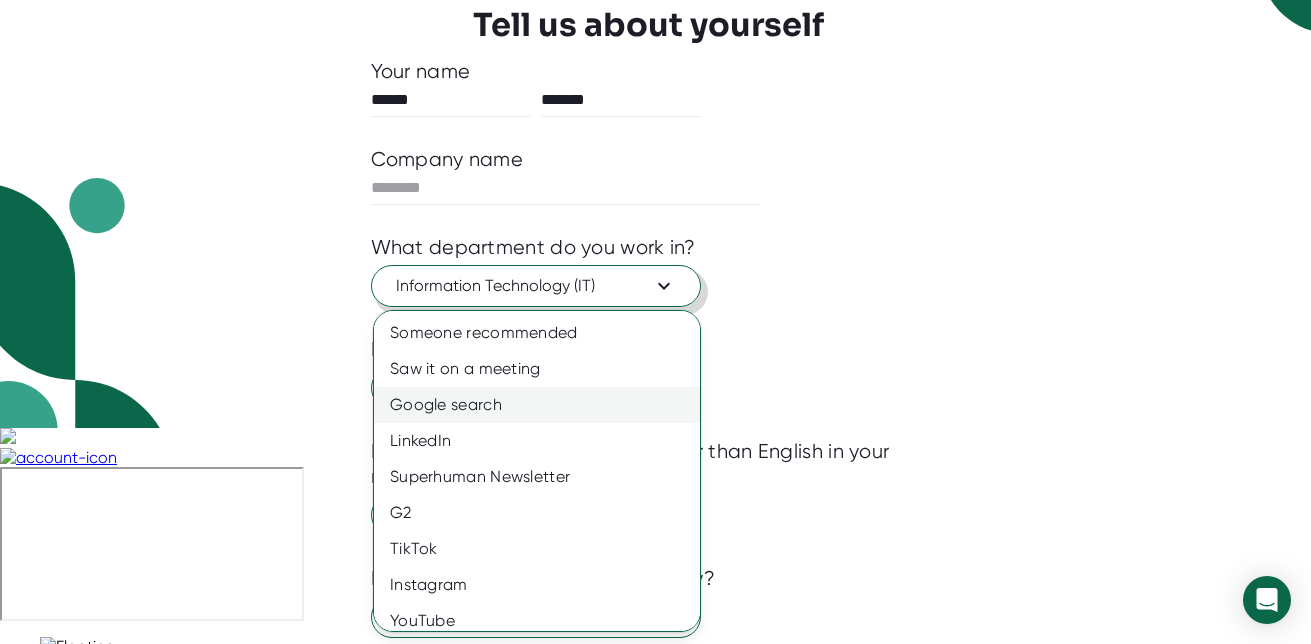 click on "Google search" at bounding box center [544, 405] 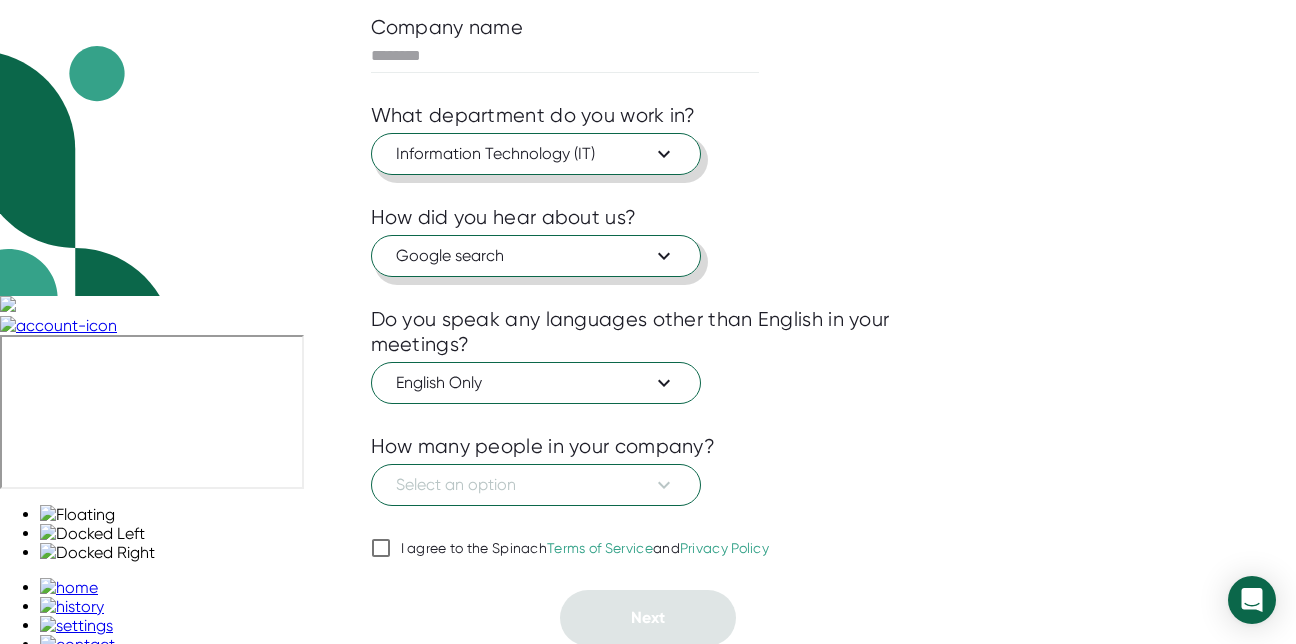 scroll, scrollTop: 350, scrollLeft: 0, axis: vertical 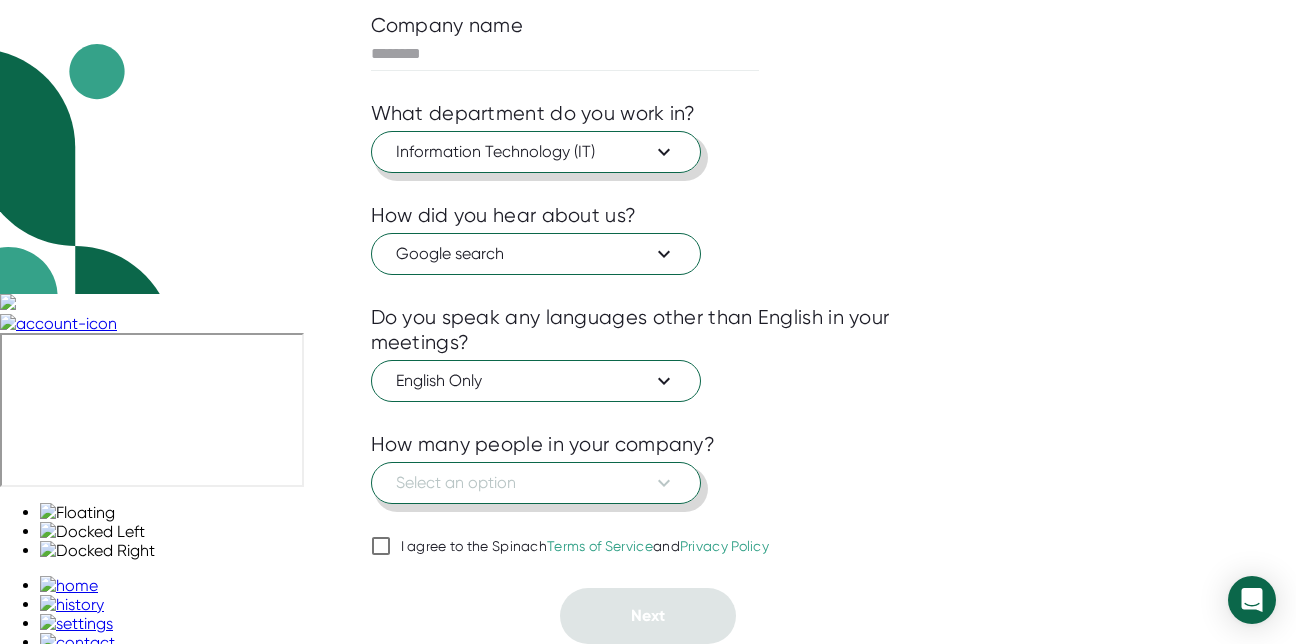 click 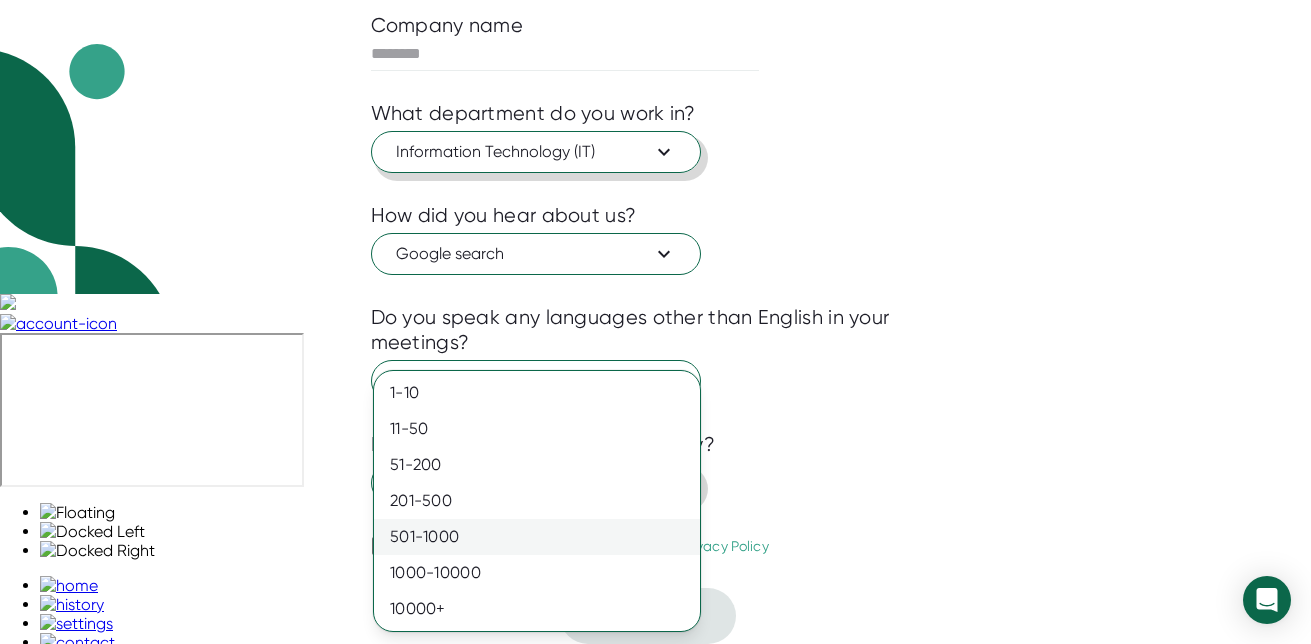 click on "501-1000" at bounding box center (537, 537) 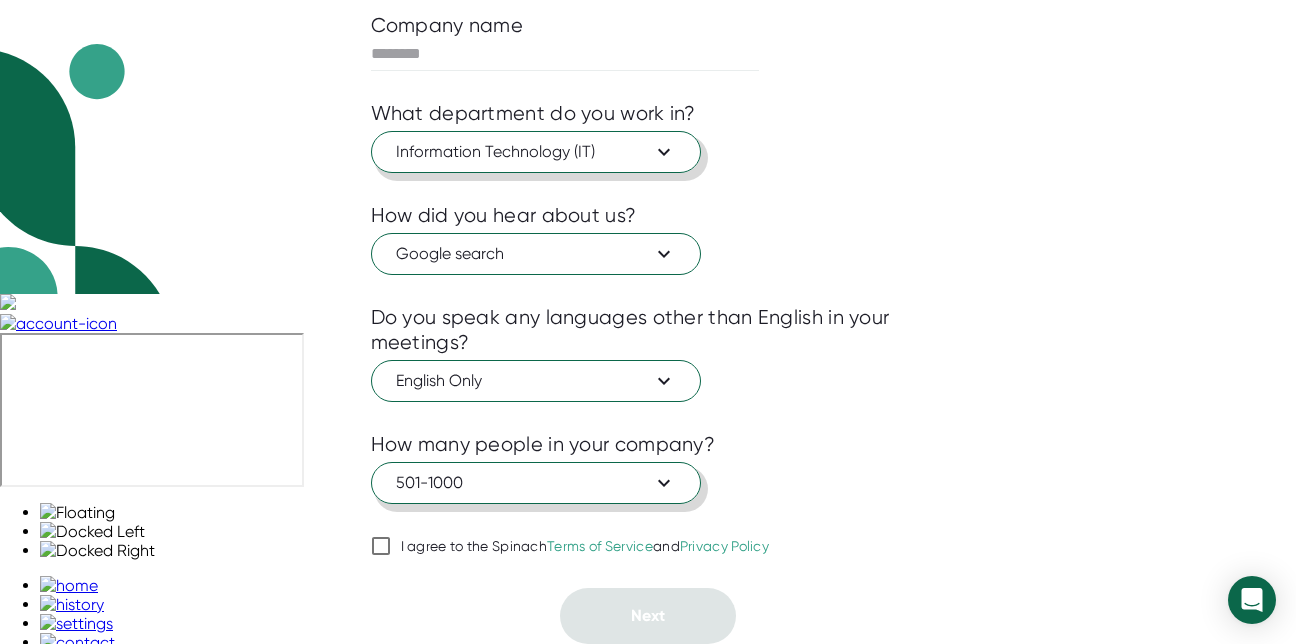 click on "I agree to the Spinach  Terms of Service  and  Privacy Policy" at bounding box center [381, 546] 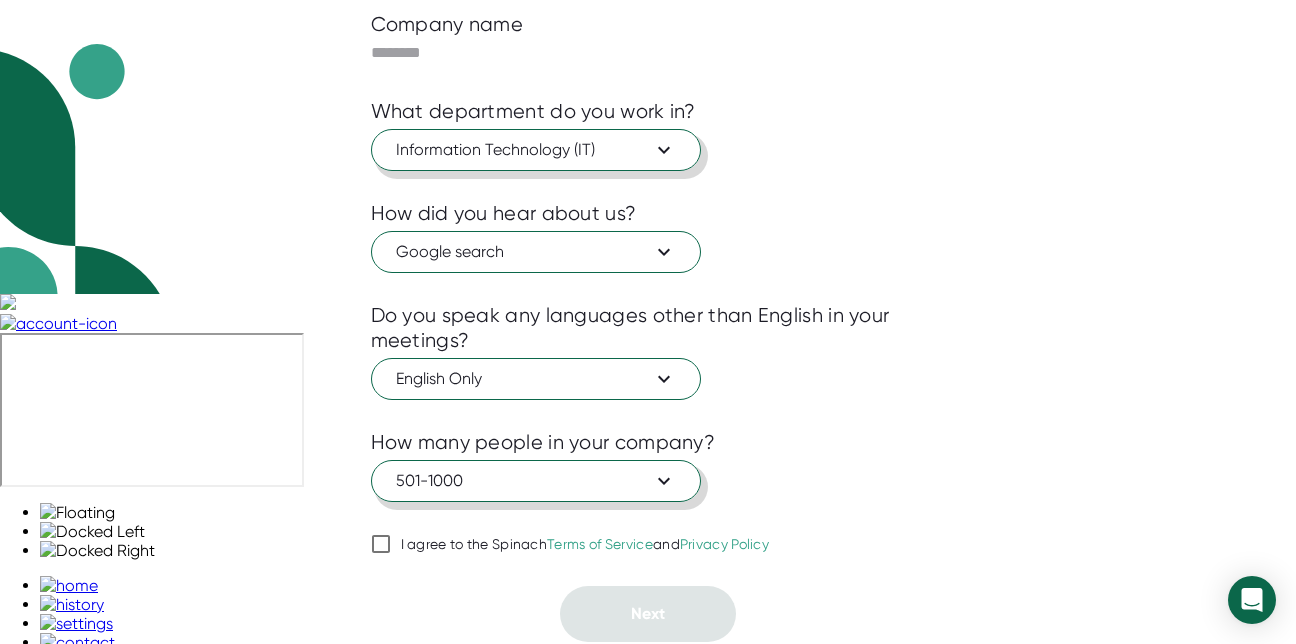 checkbox on "true" 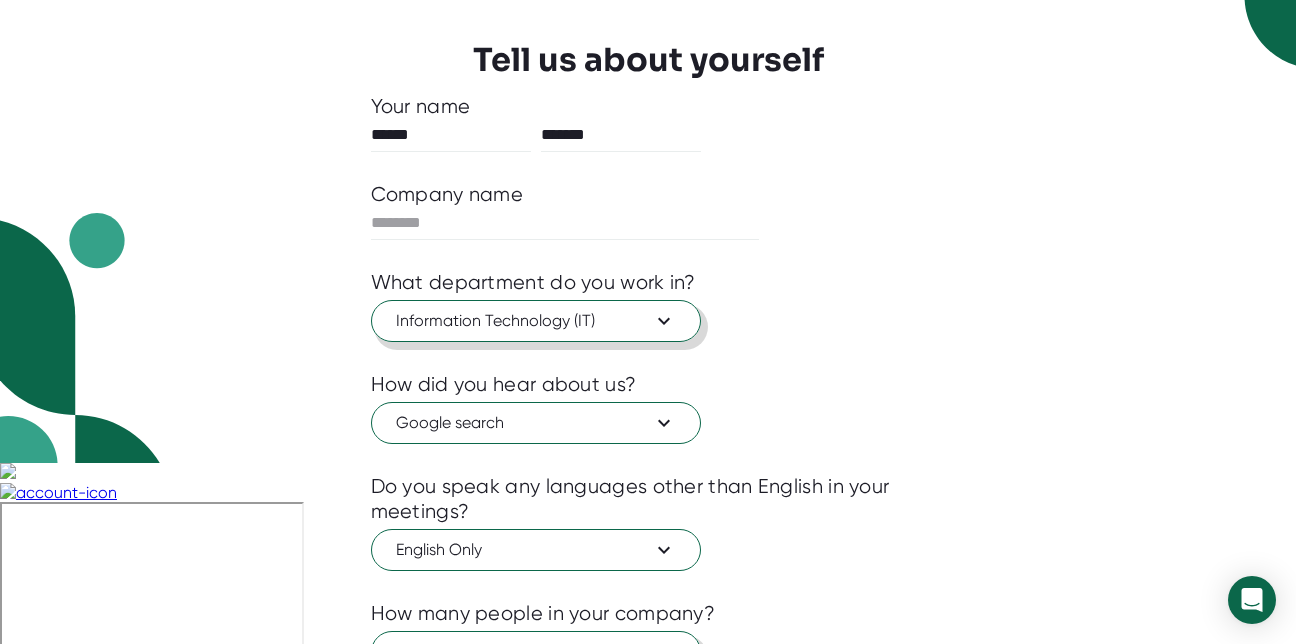 scroll, scrollTop: 179, scrollLeft: 0, axis: vertical 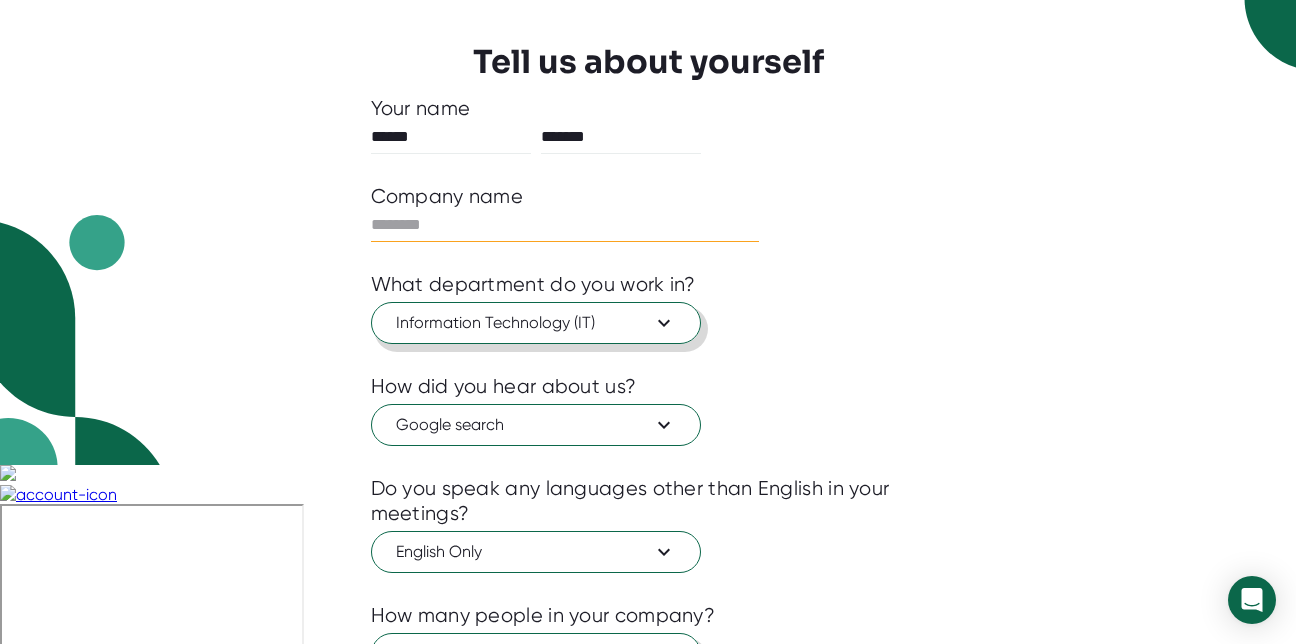 click at bounding box center (565, 225) 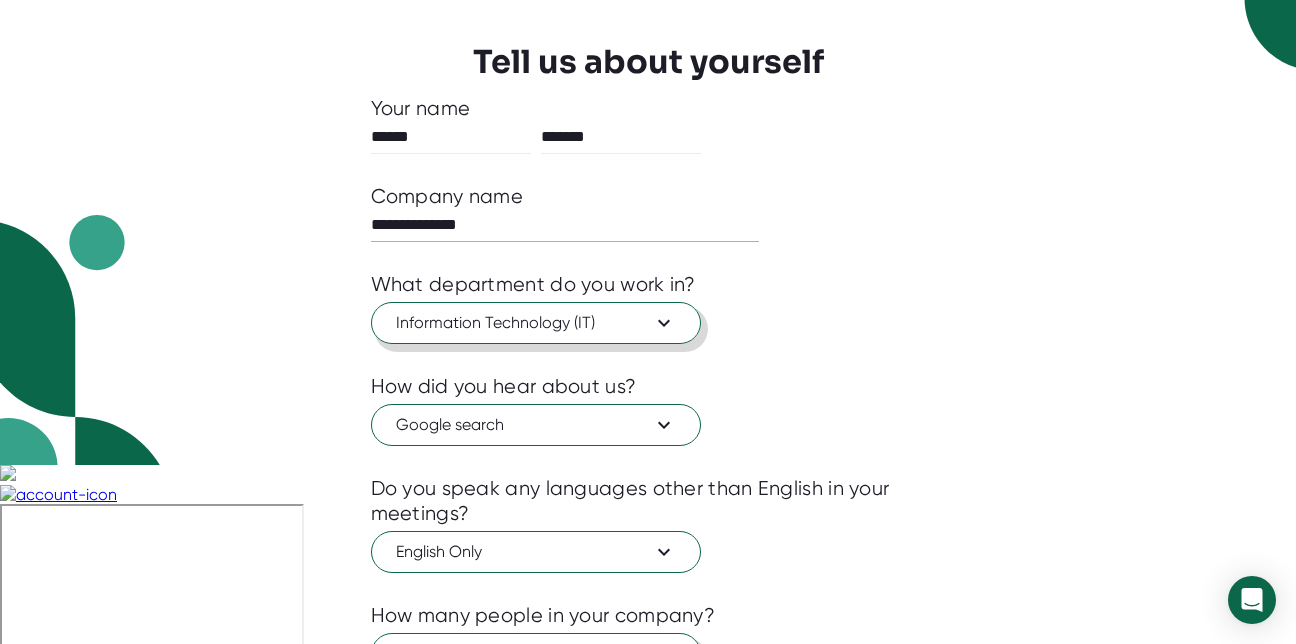 type on "**********" 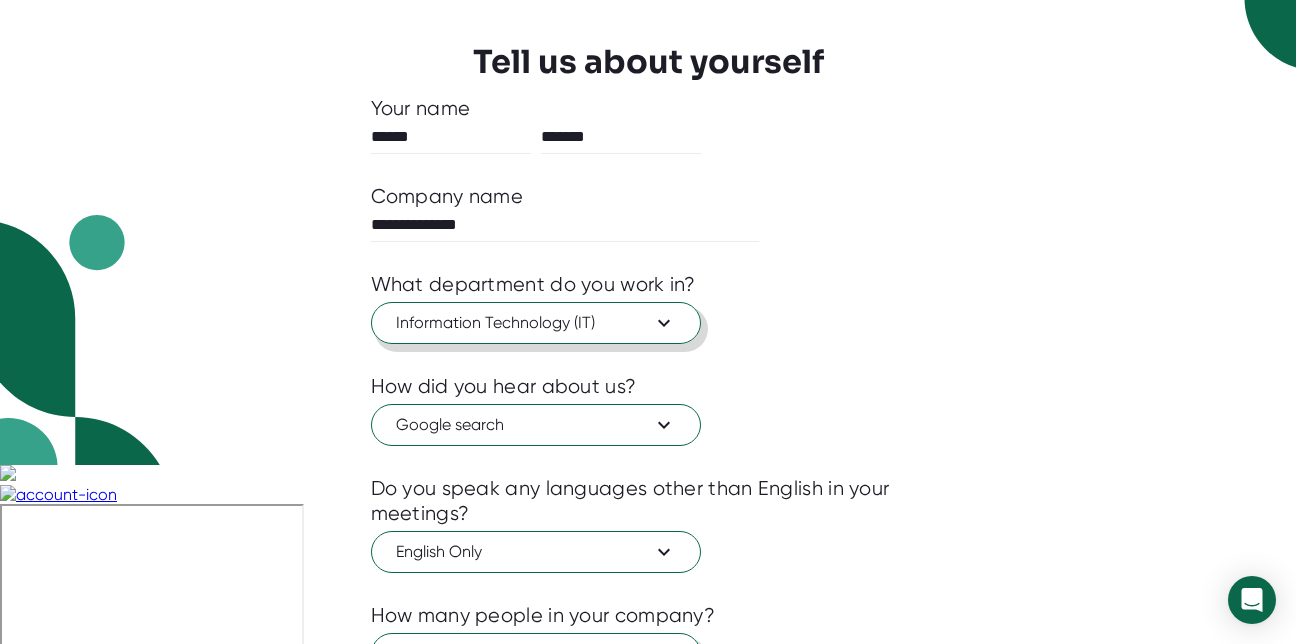 click on "****** *******" at bounding box center [648, 137] 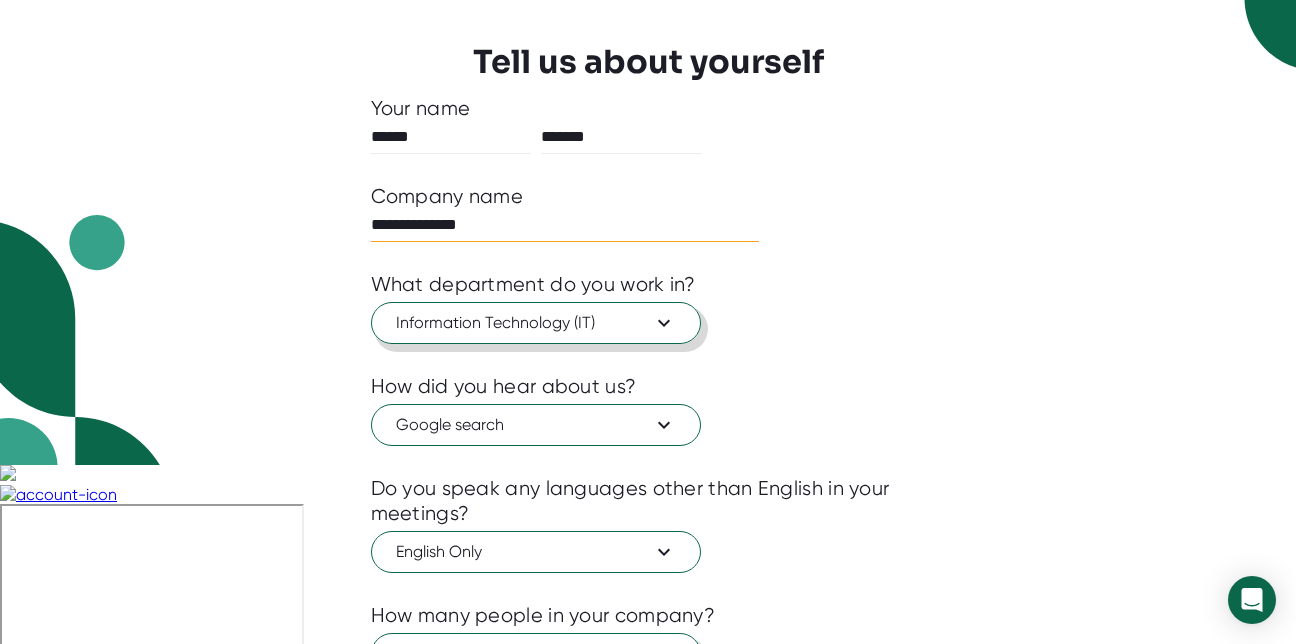 click on "**********" at bounding box center (565, 225) 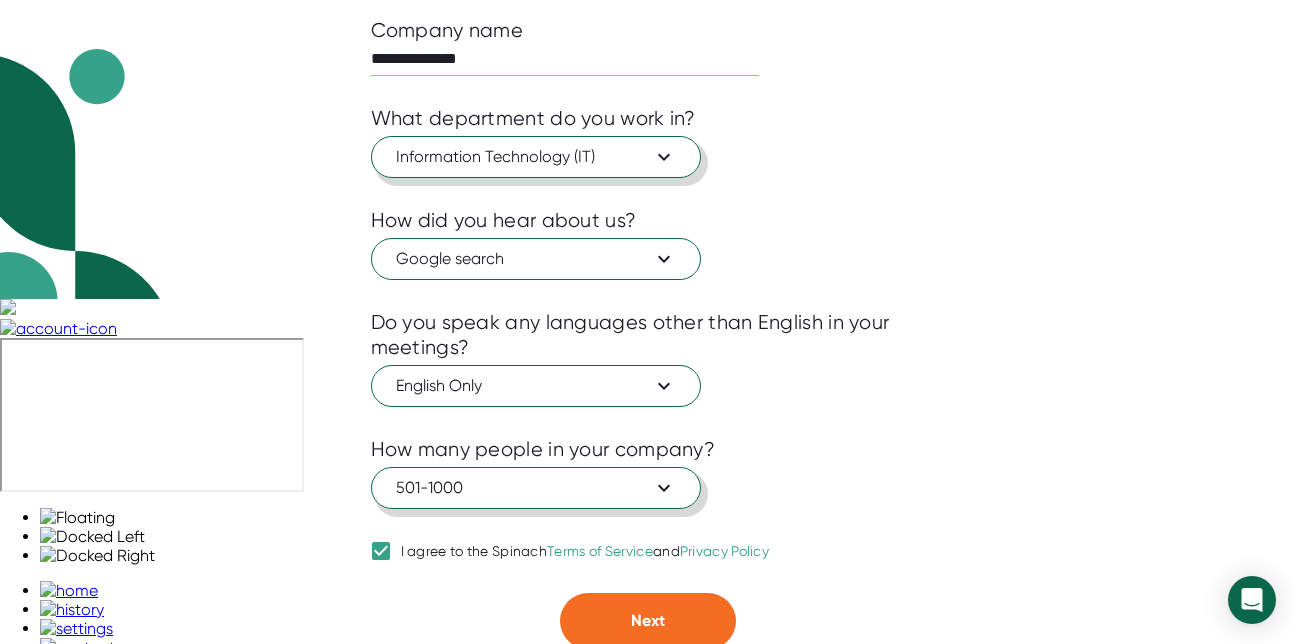 scroll, scrollTop: 350, scrollLeft: 0, axis: vertical 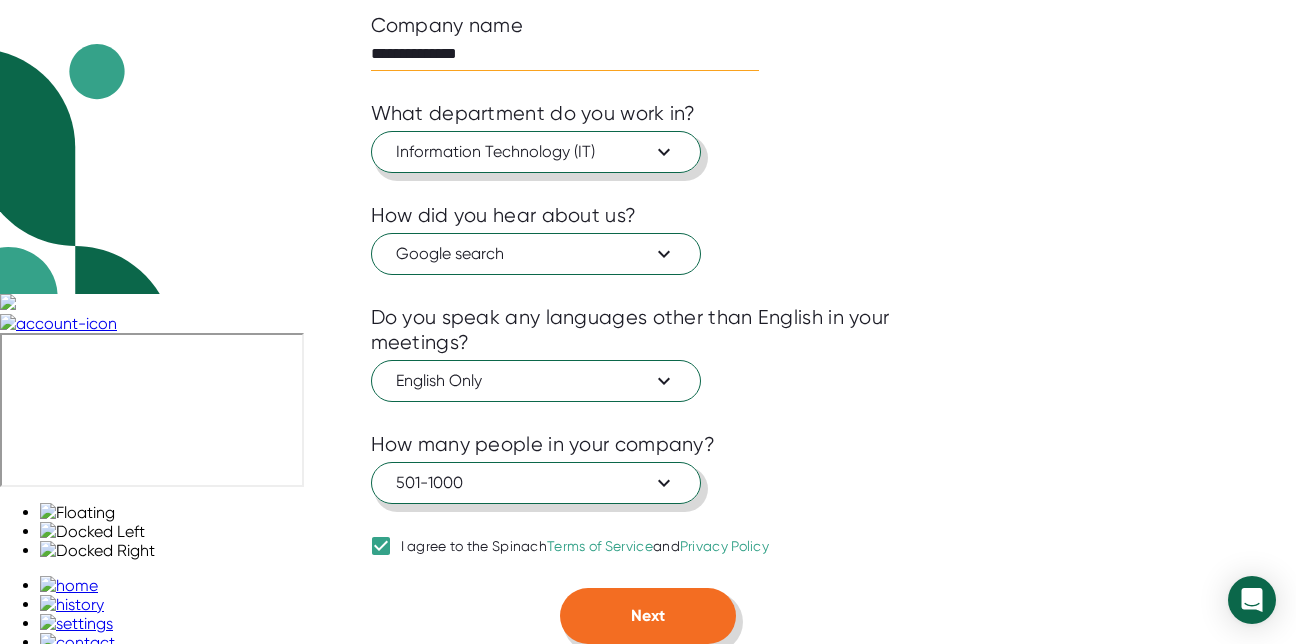 click on "Next" at bounding box center [648, 616] 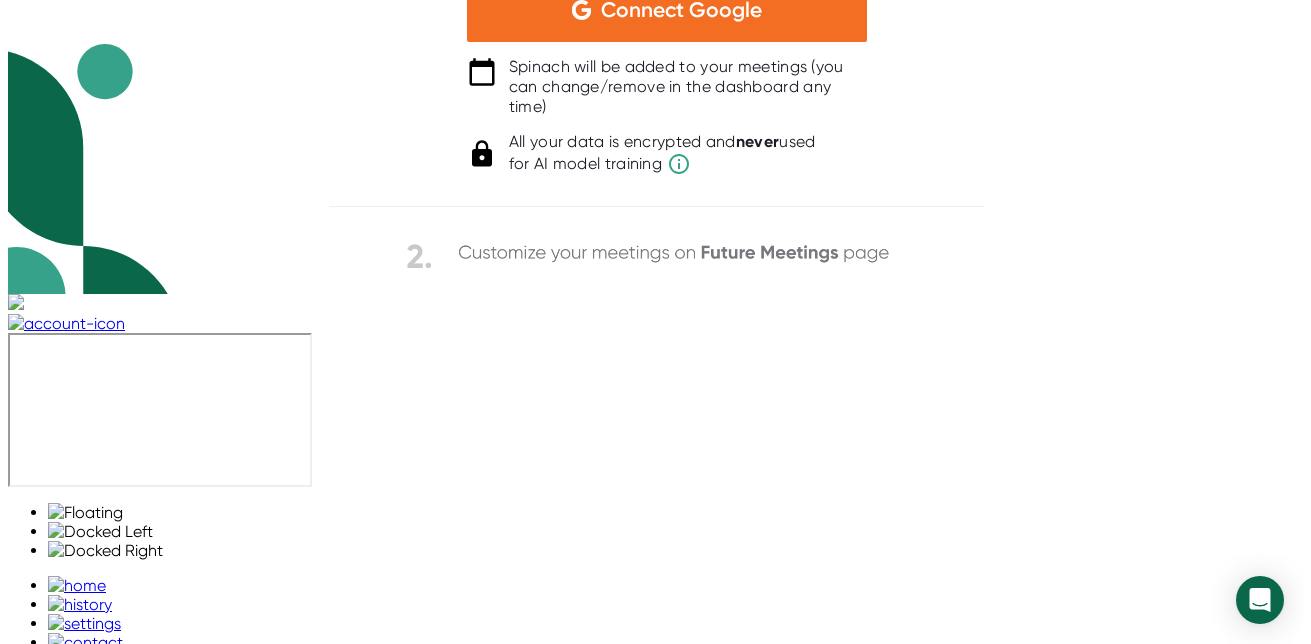 scroll, scrollTop: 0, scrollLeft: 0, axis: both 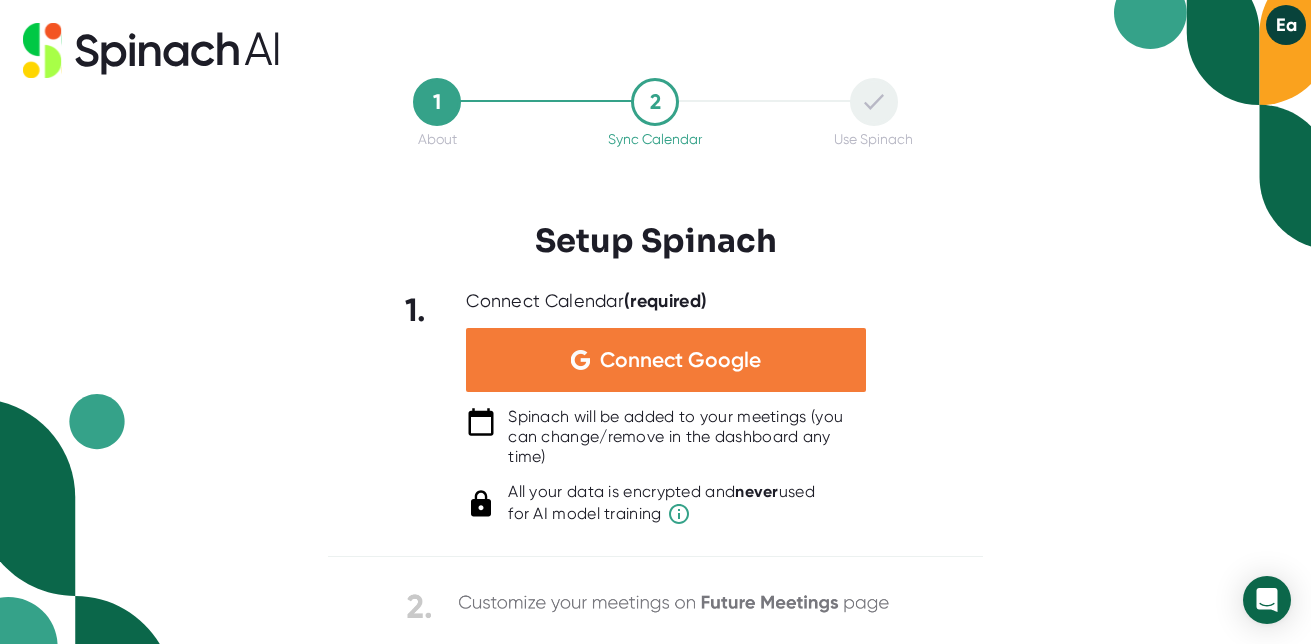 click on "Connect Google" at bounding box center [666, 360] 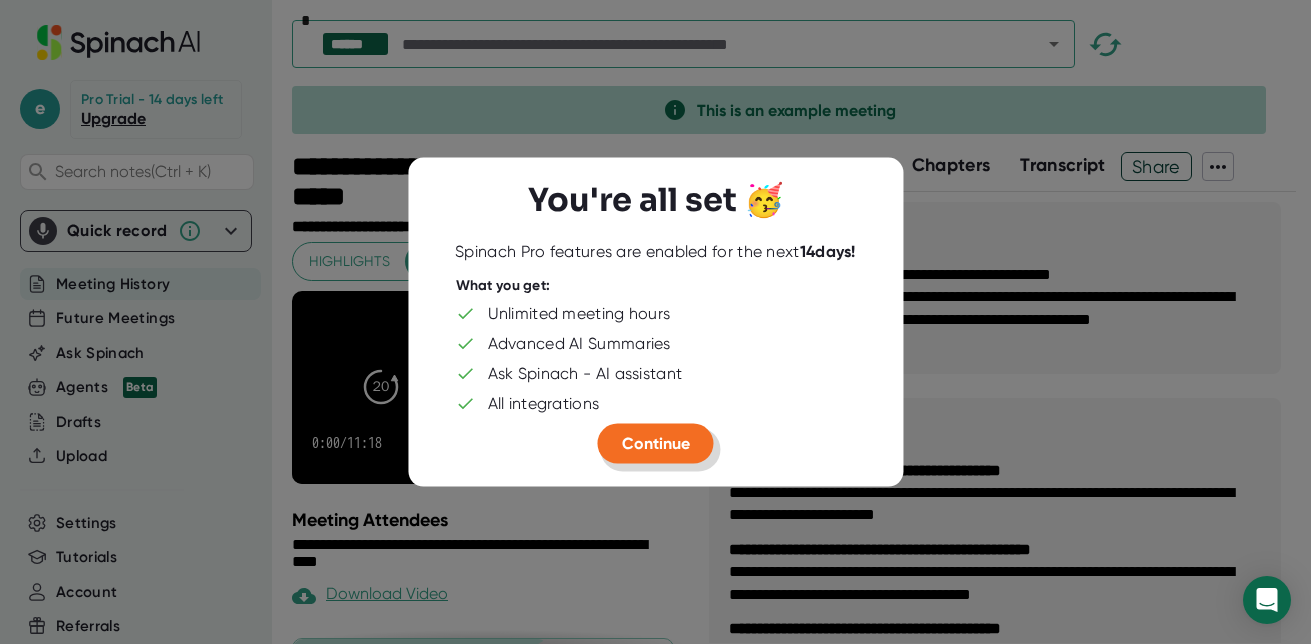 click on "Continue" at bounding box center (656, 443) 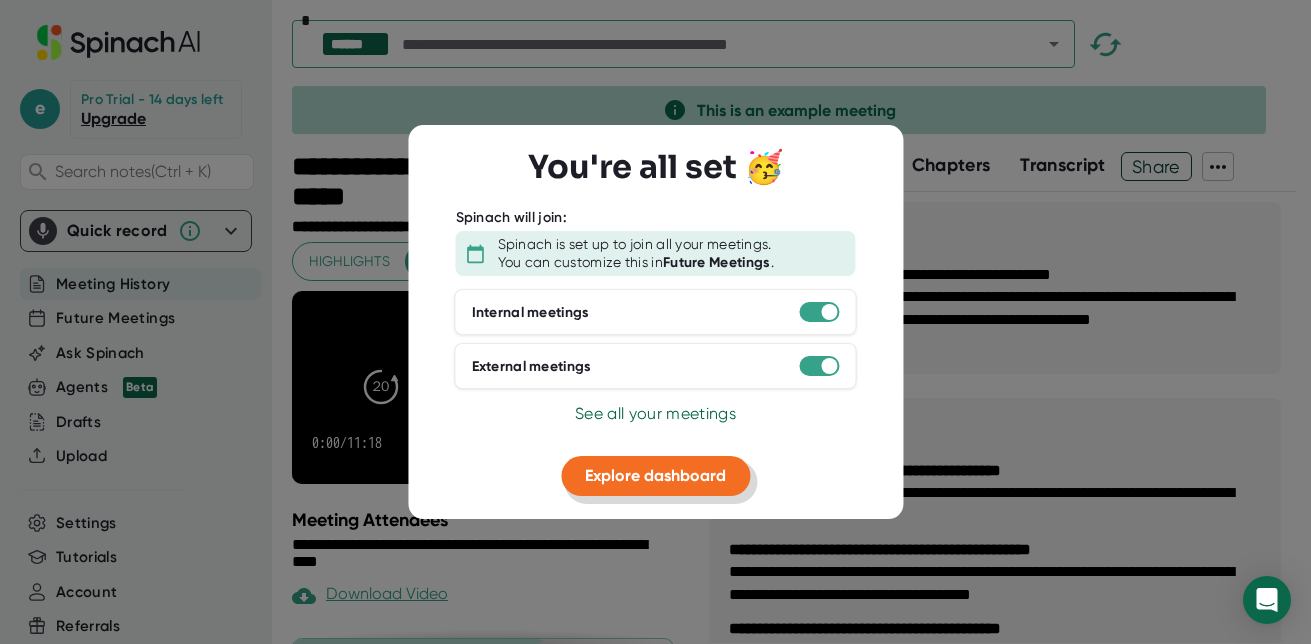 click on "Explore dashboard" at bounding box center (655, 475) 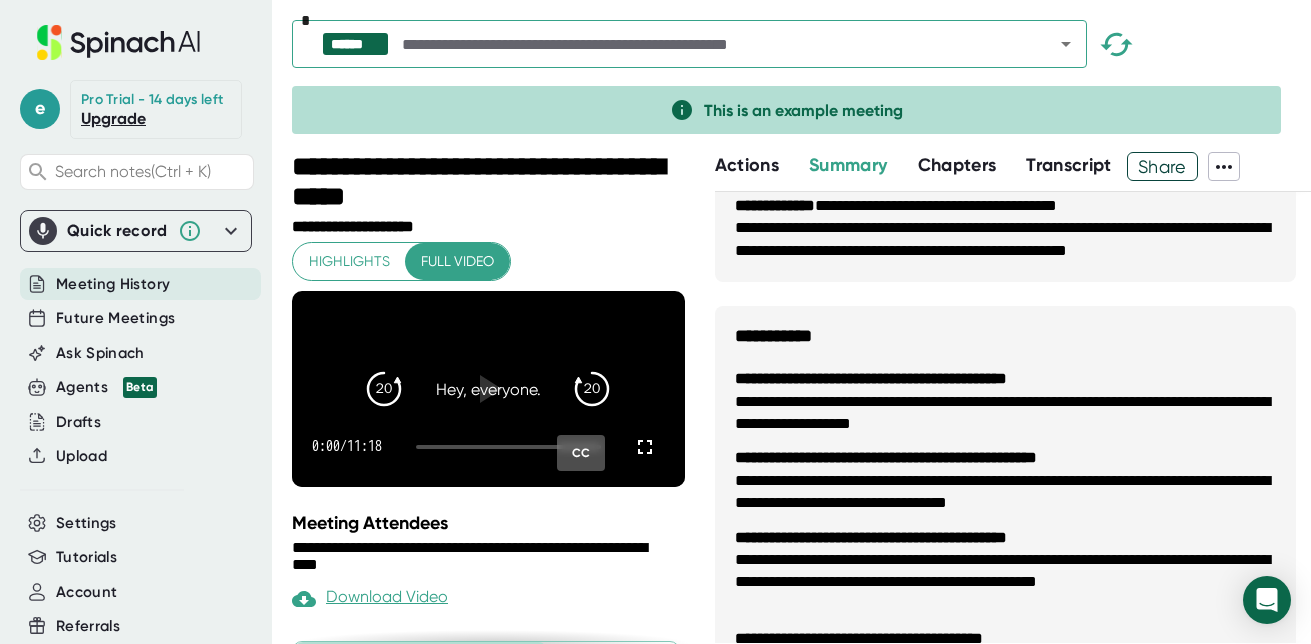 scroll, scrollTop: 0, scrollLeft: 0, axis: both 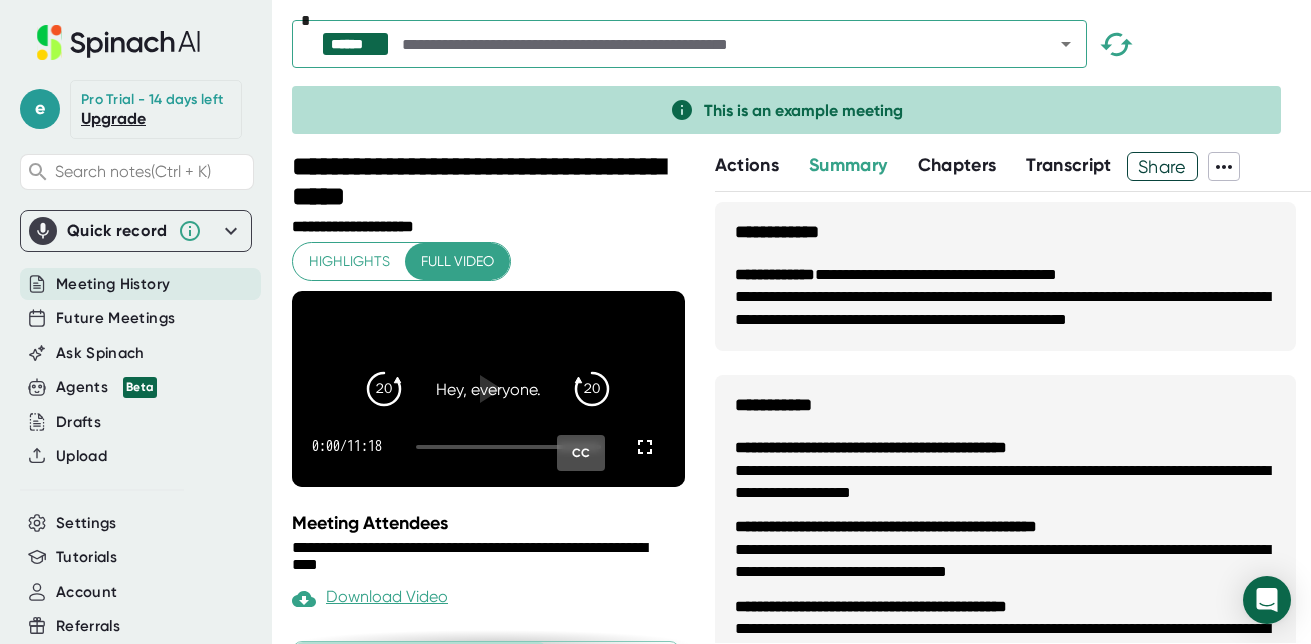 click on "Actions" at bounding box center (747, 165) 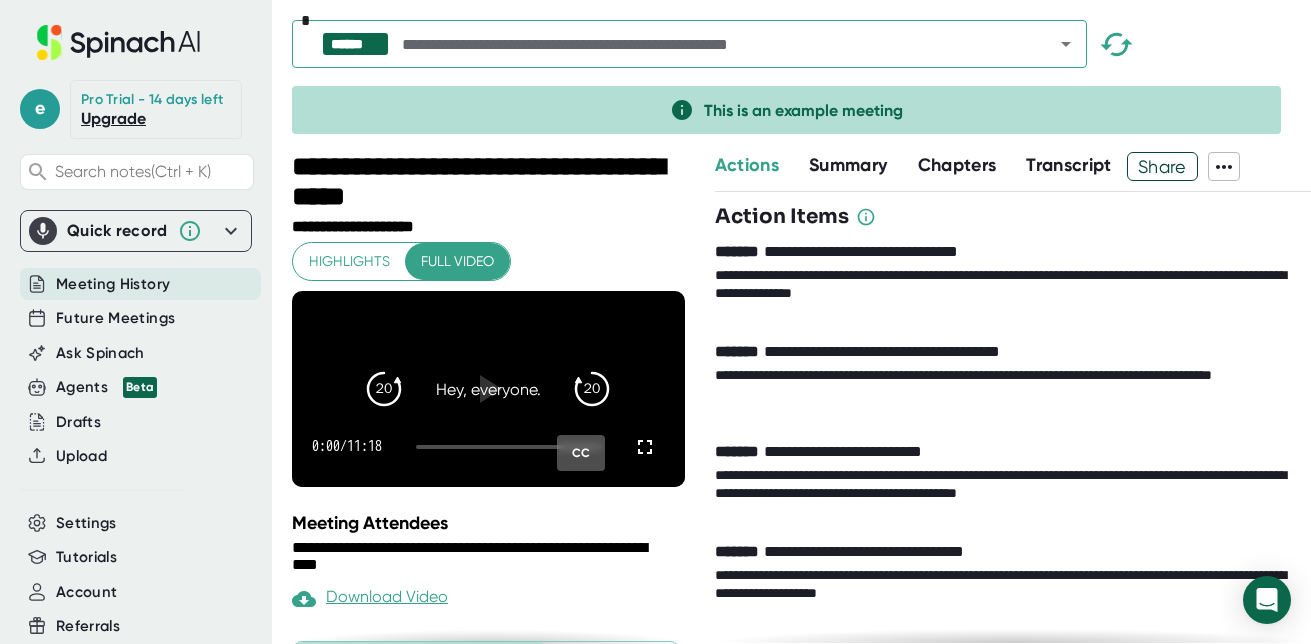 click on "Summary" at bounding box center (848, 165) 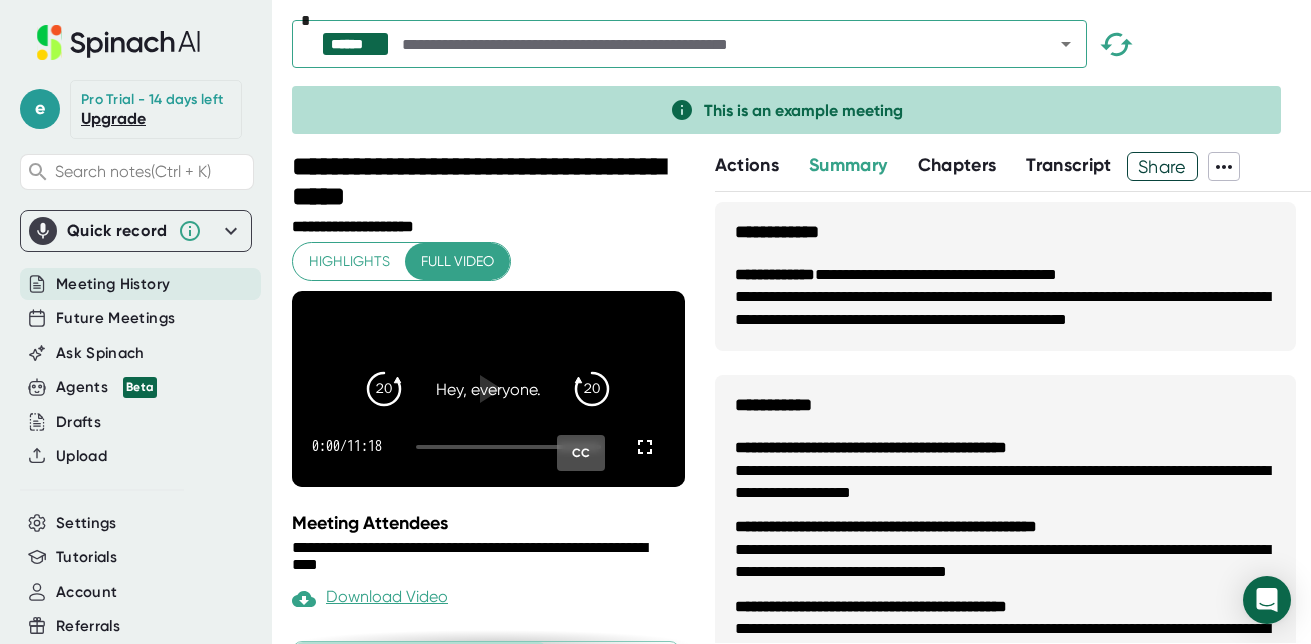 click on "Chapters" at bounding box center (957, 165) 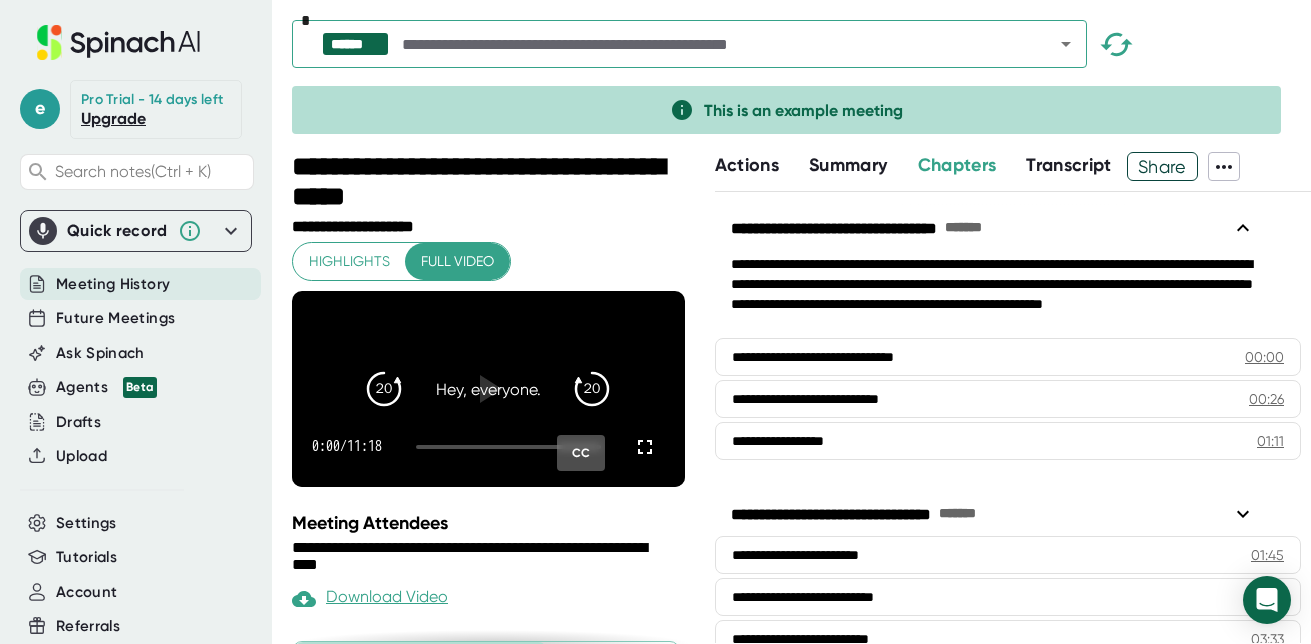 click on "Transcript" at bounding box center (1069, 165) 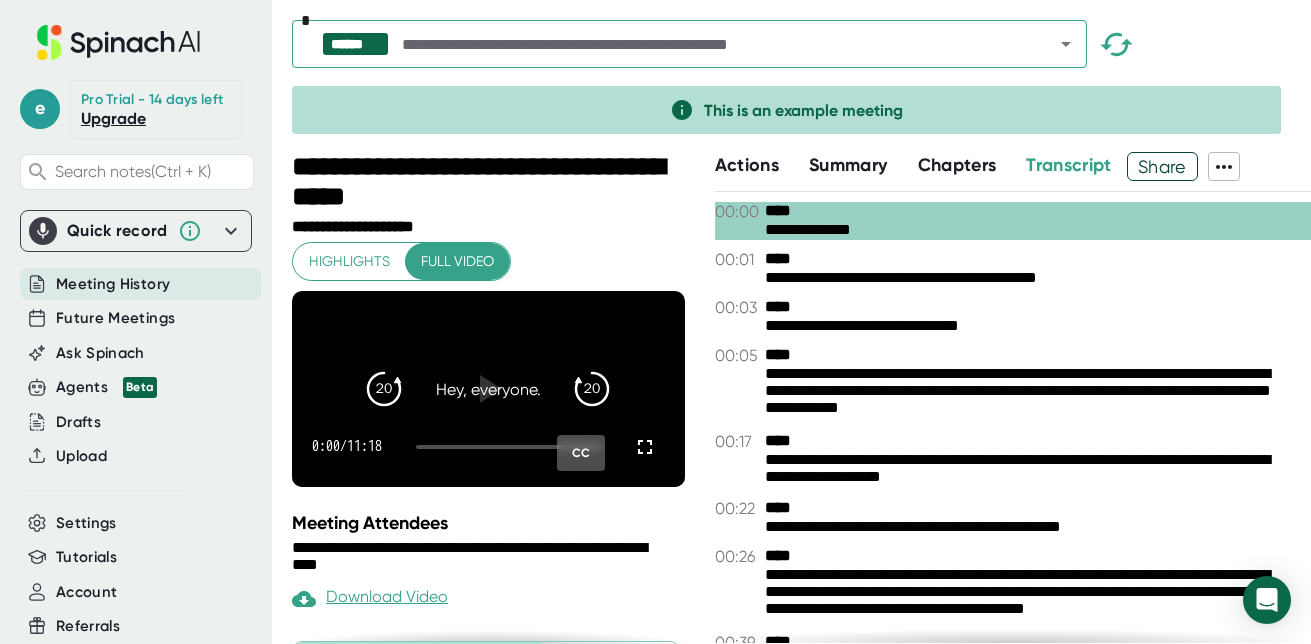 click on "Actions" at bounding box center [747, 165] 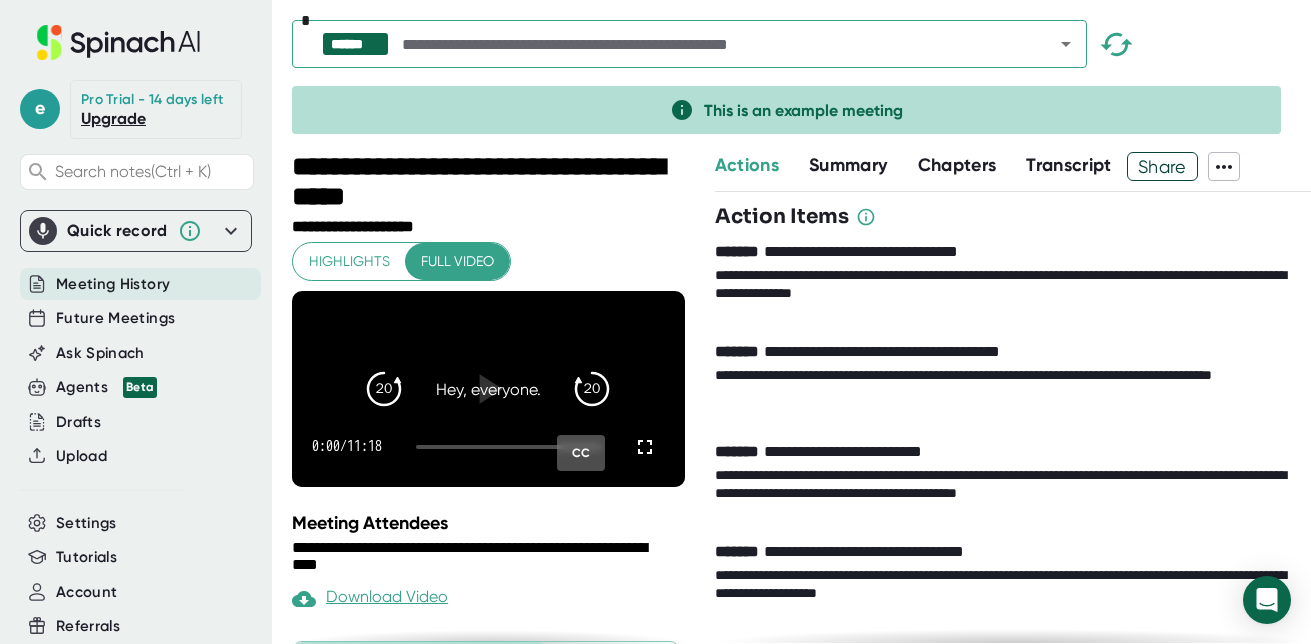 click at bounding box center (488, 389) 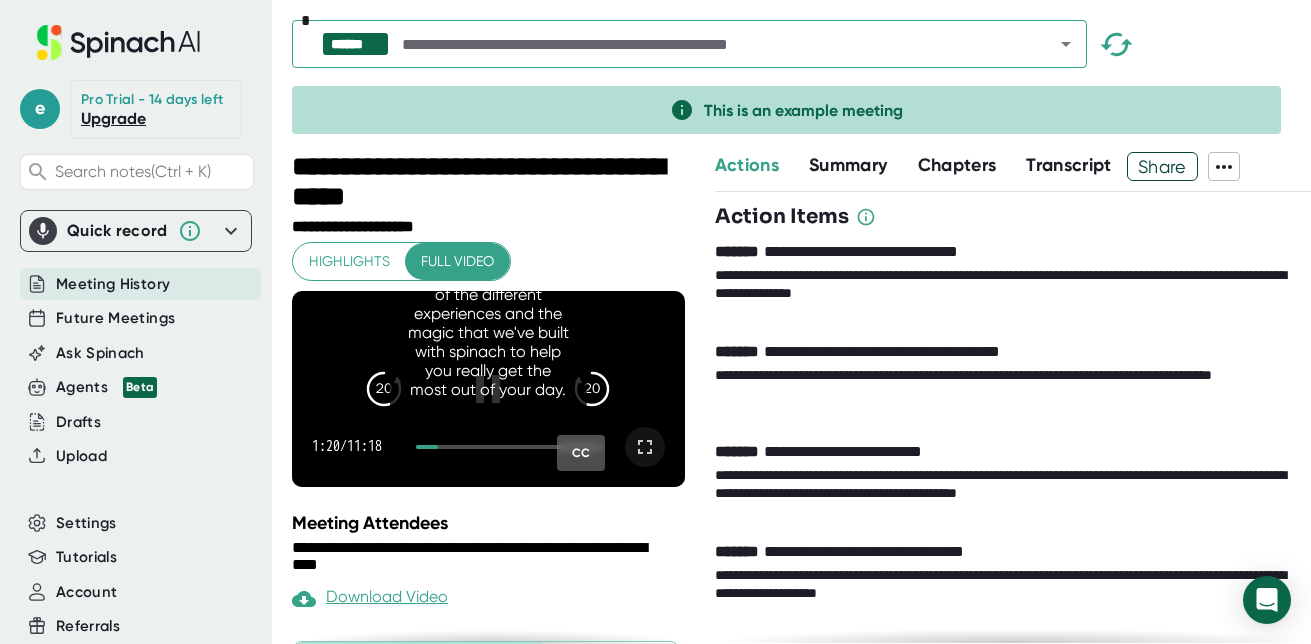 click at bounding box center (645, 447) 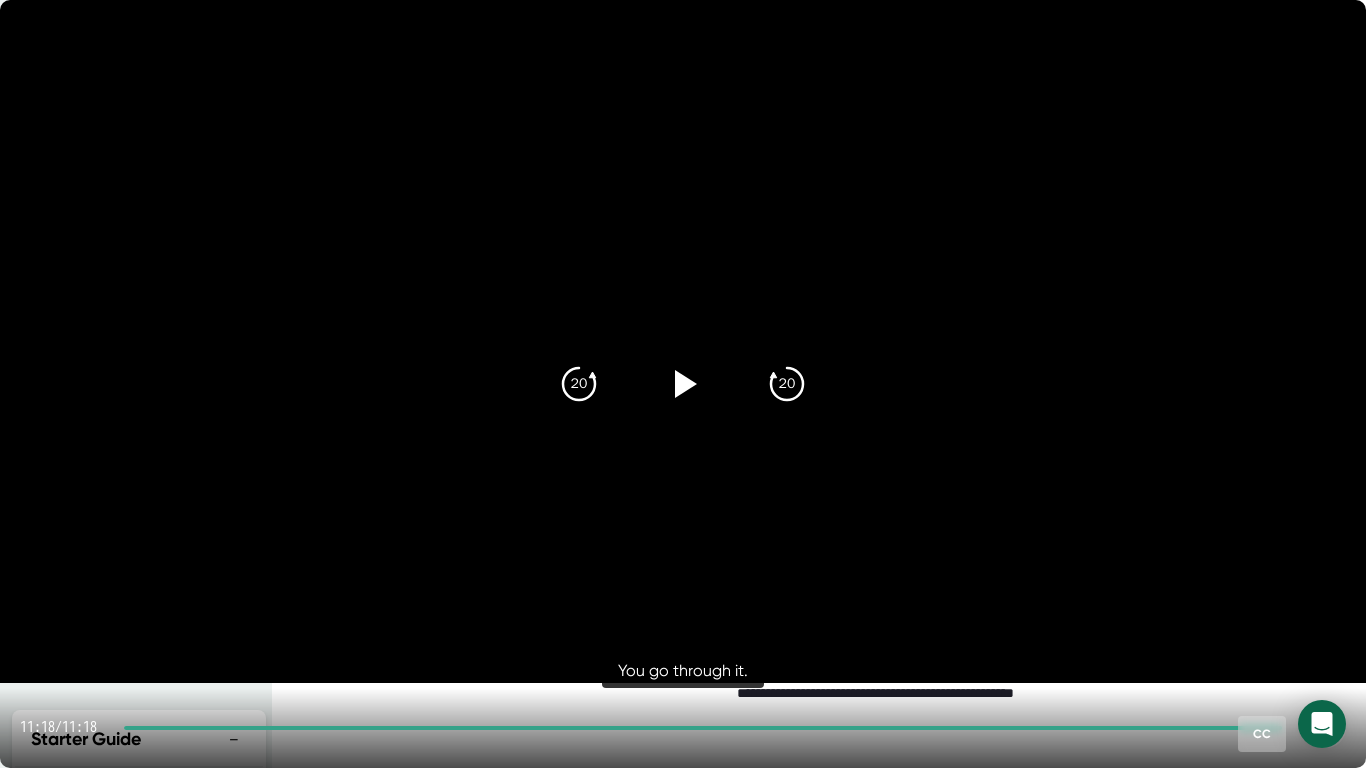 click 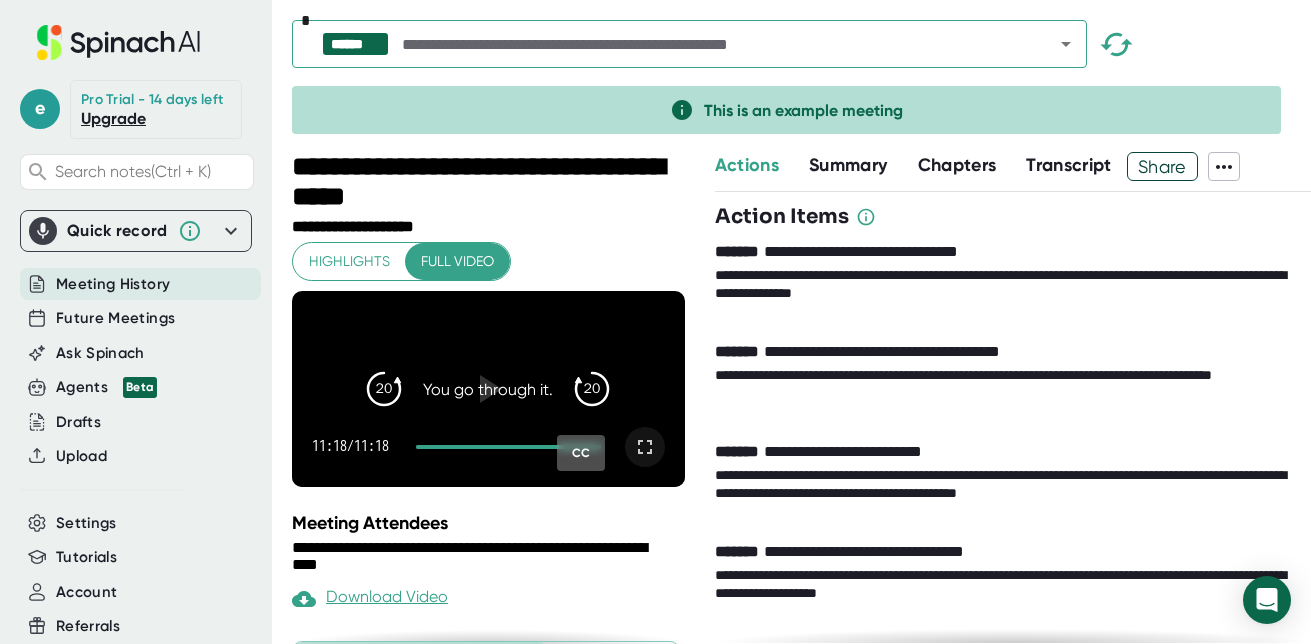 click on "Meeting History" at bounding box center [113, 284] 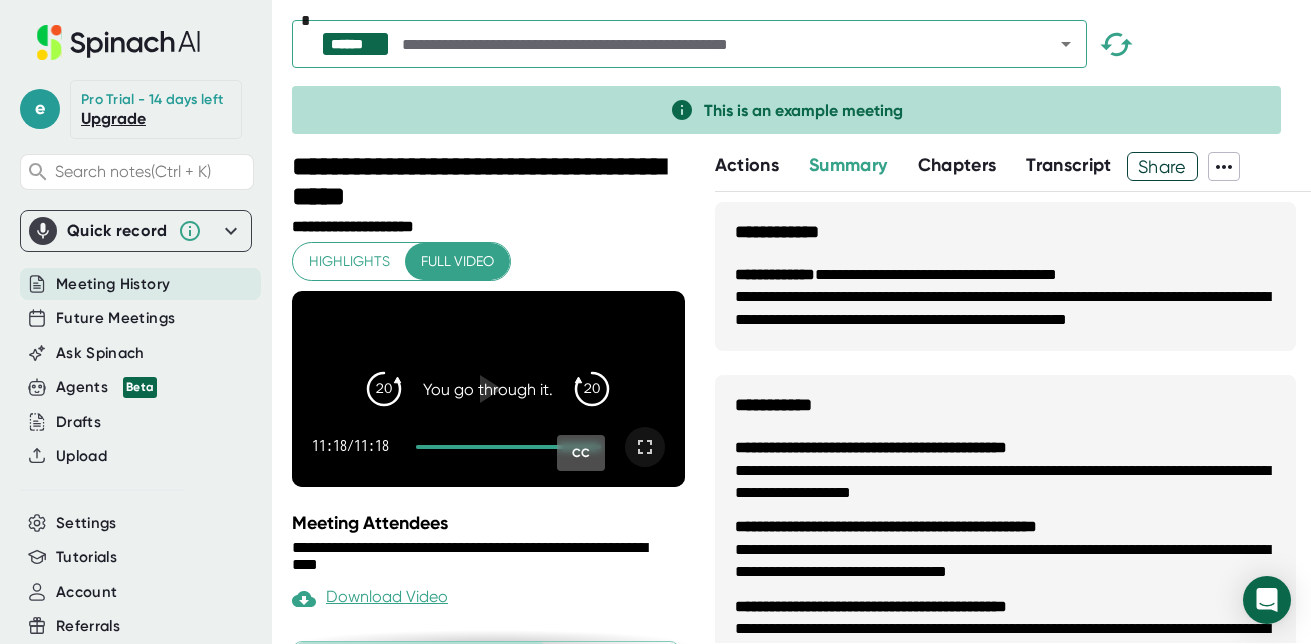 click on "Meeting History" at bounding box center [113, 284] 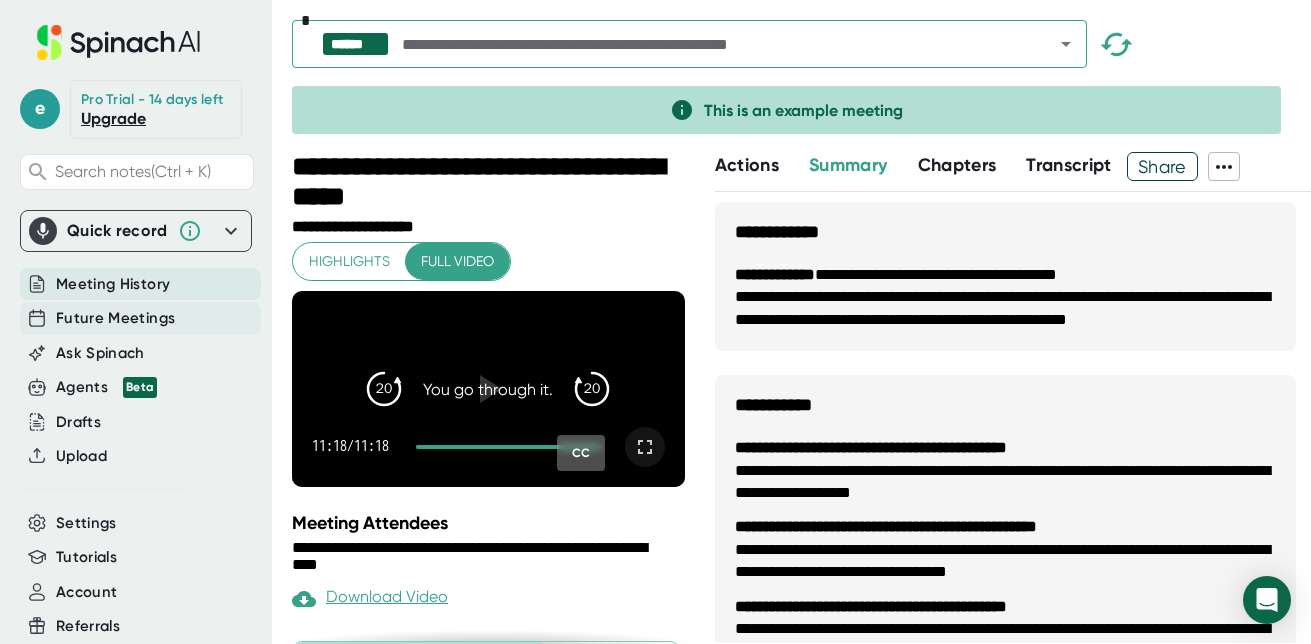 click on "Future Meetings" at bounding box center (115, 318) 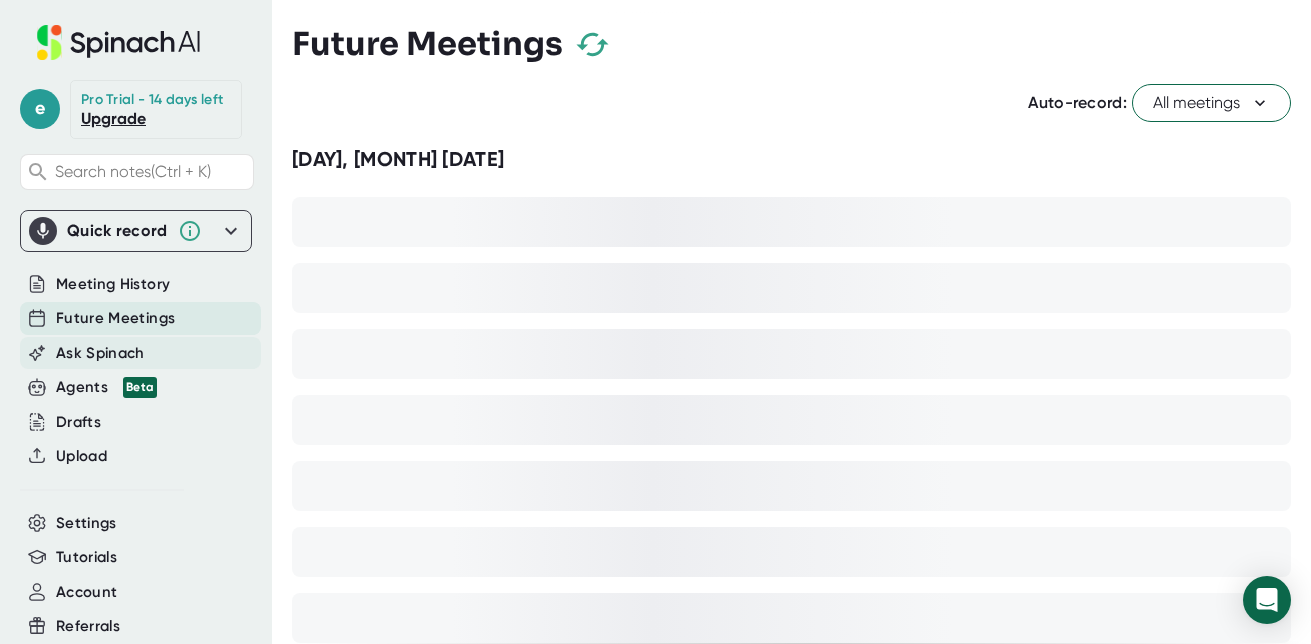 click on "Ask Spinach" at bounding box center [100, 353] 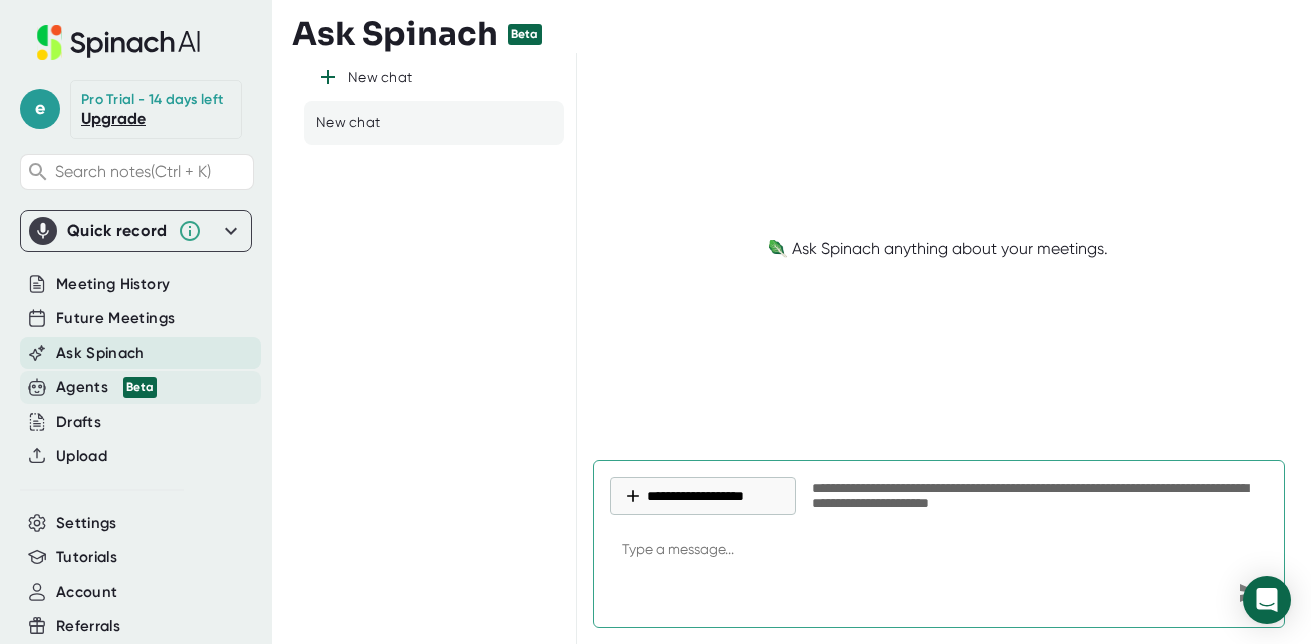 type on "x" 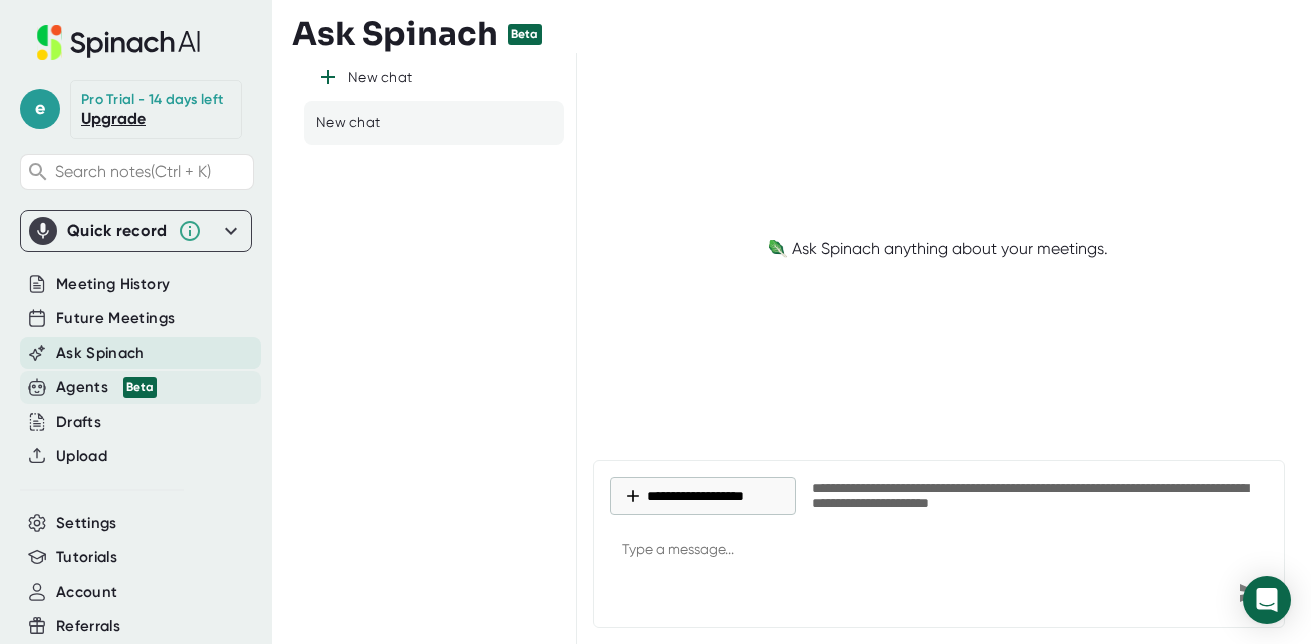 click on "Agents   Beta" at bounding box center [106, 387] 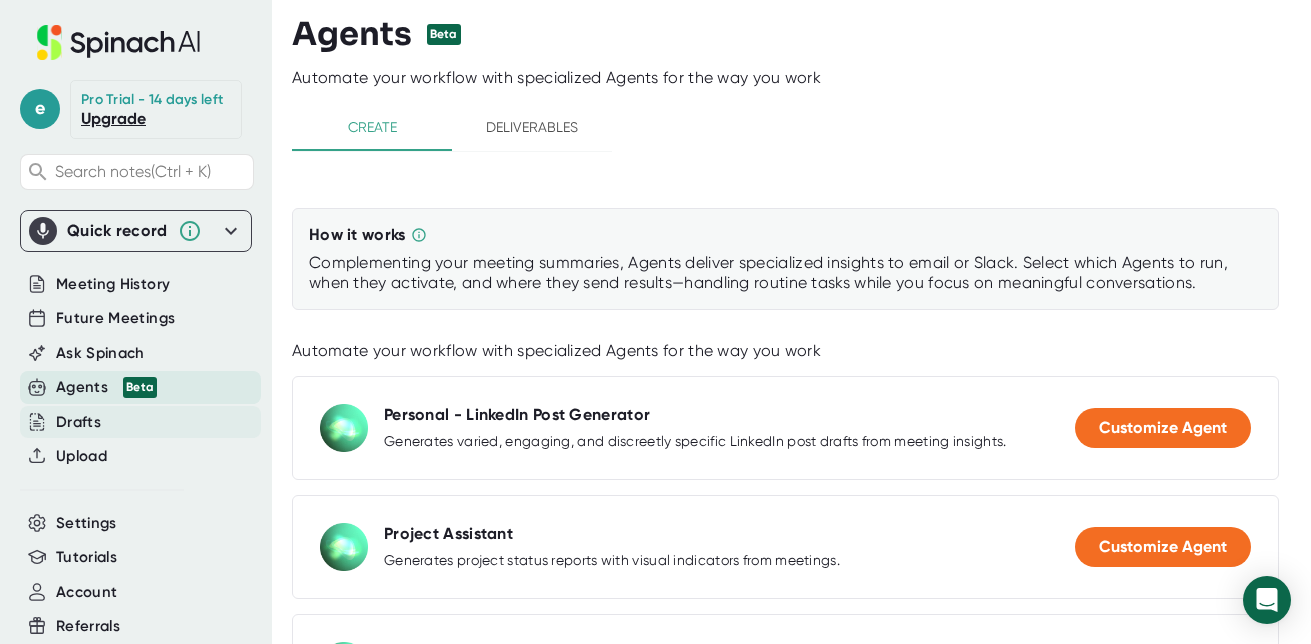 click on "Drafts" at bounding box center [140, 422] 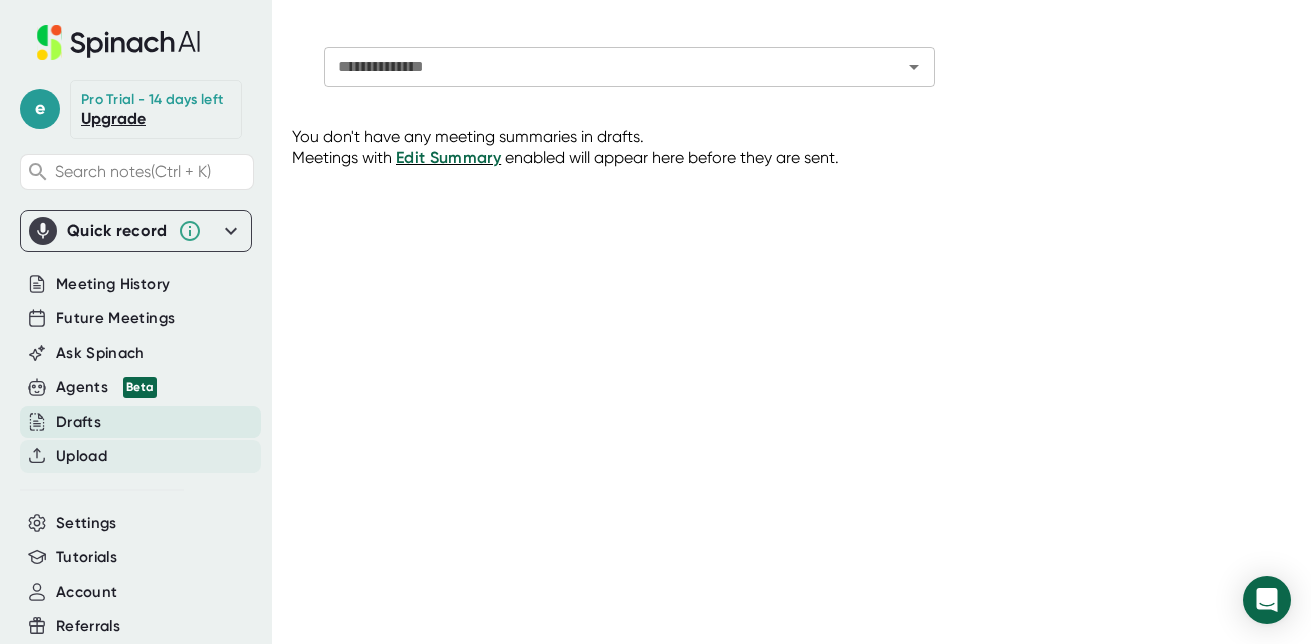 click on "Upload" at bounding box center [140, 456] 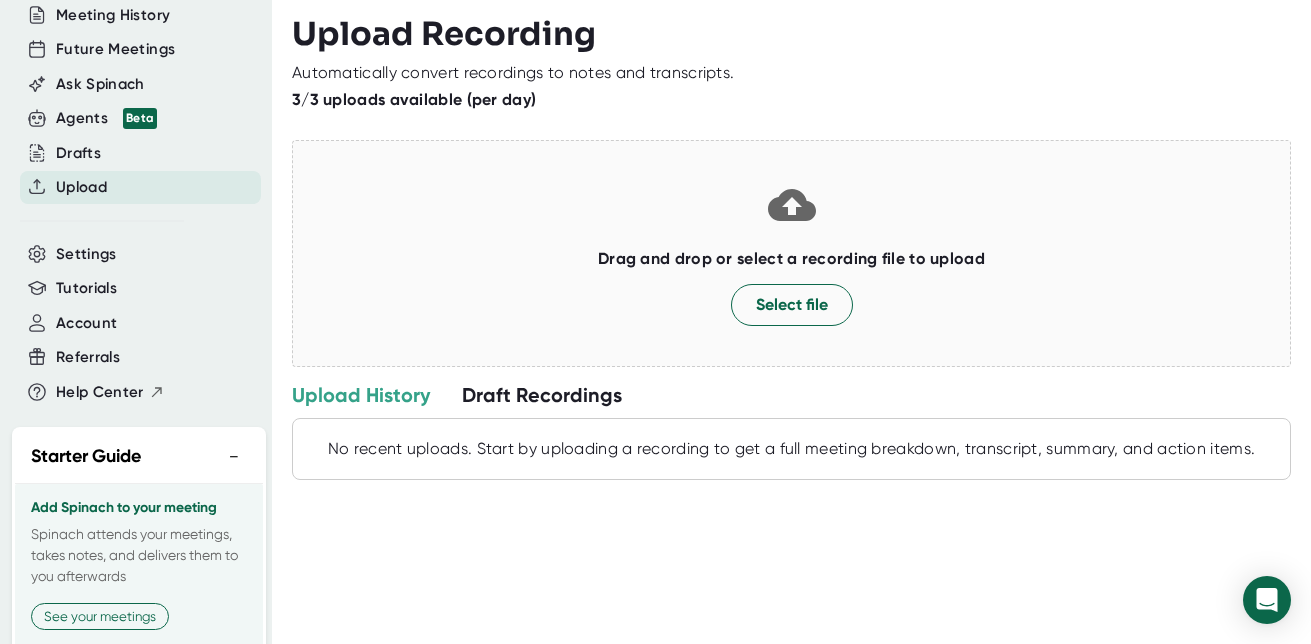 scroll, scrollTop: 257, scrollLeft: 0, axis: vertical 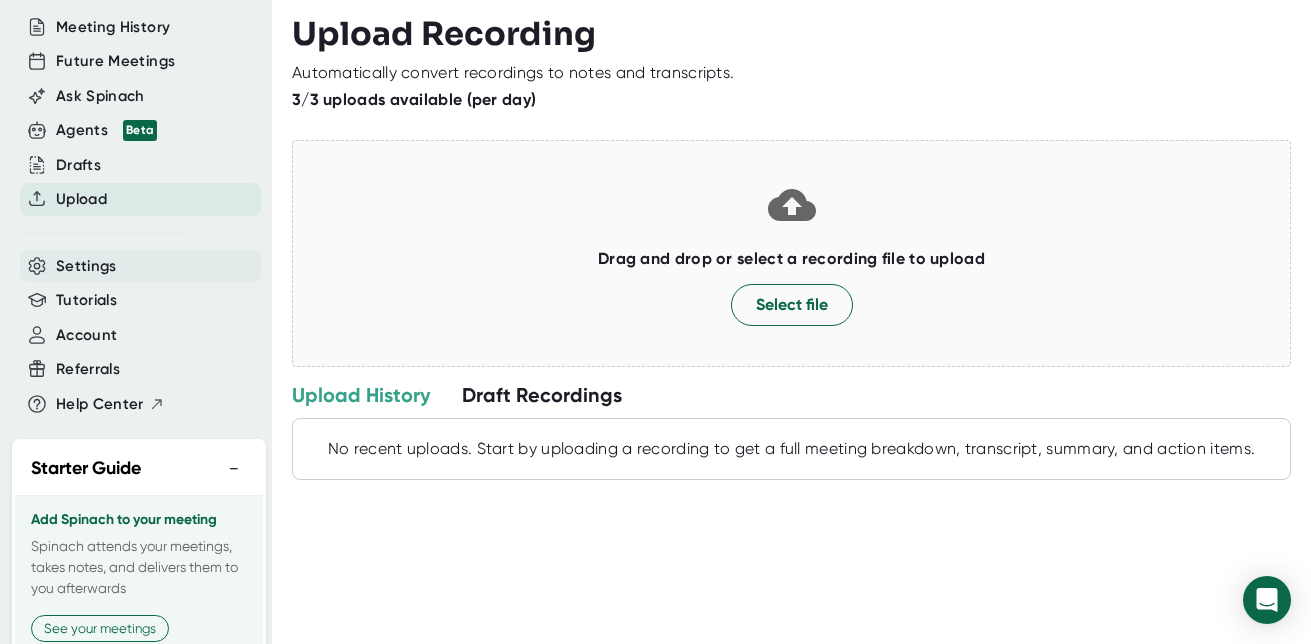 click on "Settings" at bounding box center (140, 266) 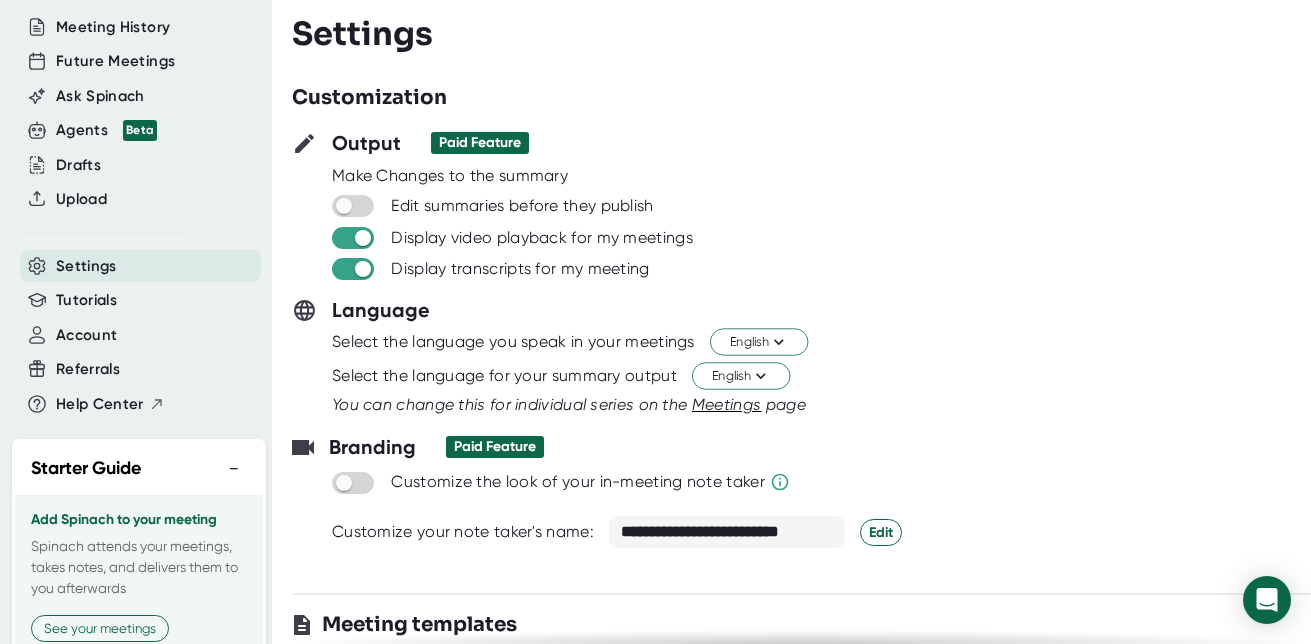 scroll, scrollTop: 0, scrollLeft: 0, axis: both 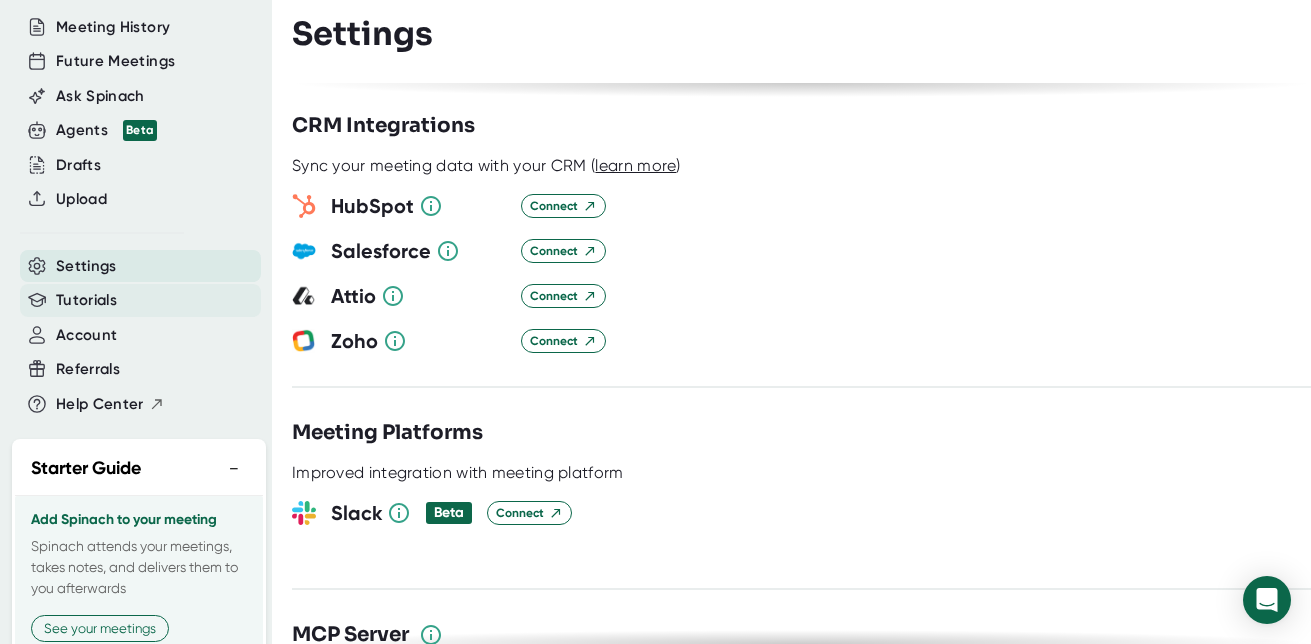 click on "Tutorials" at bounding box center [86, 300] 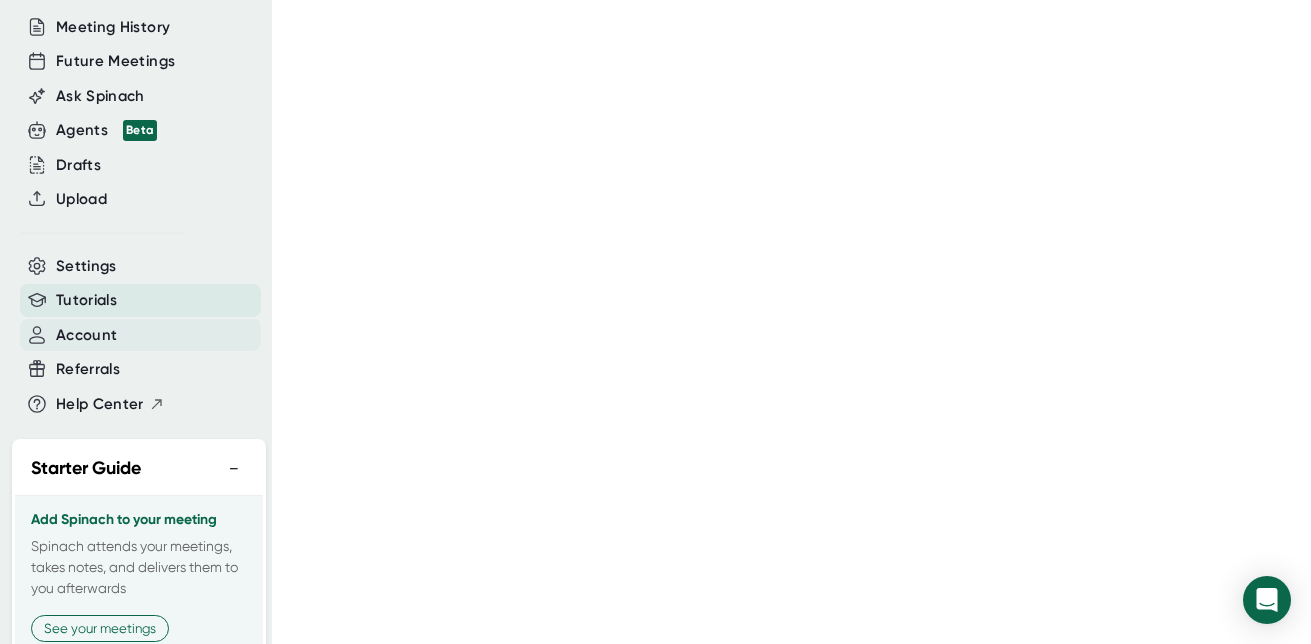 click on "Account" at bounding box center (86, 335) 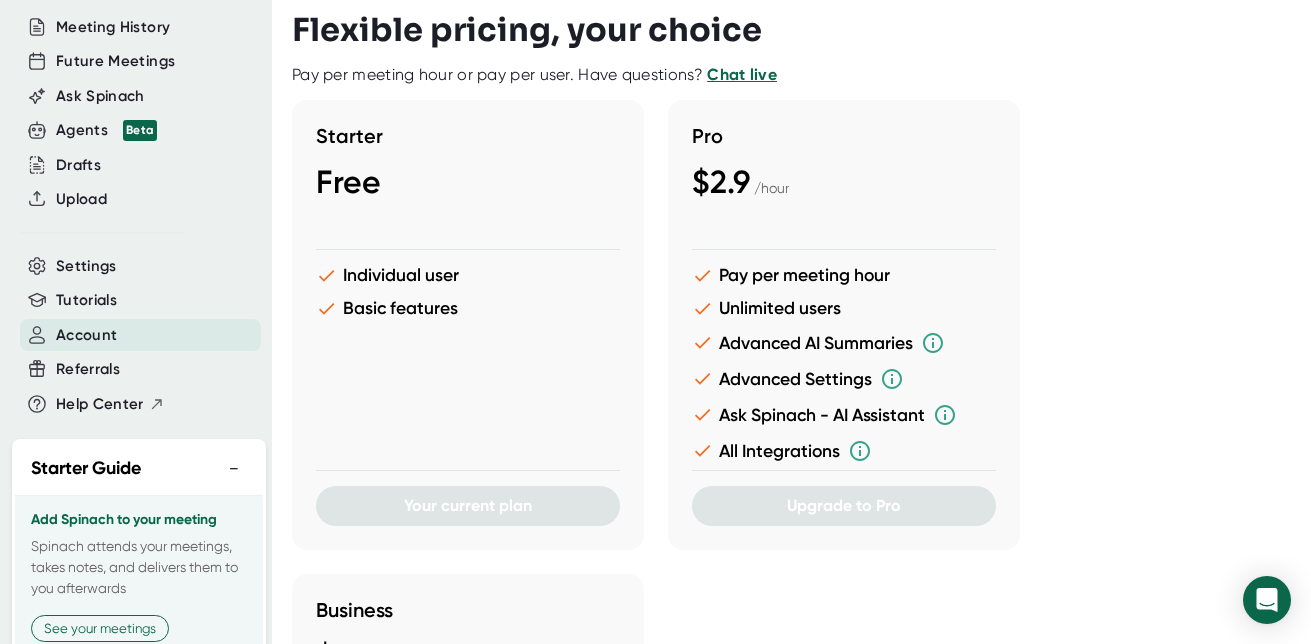 scroll, scrollTop: 0, scrollLeft: 0, axis: both 